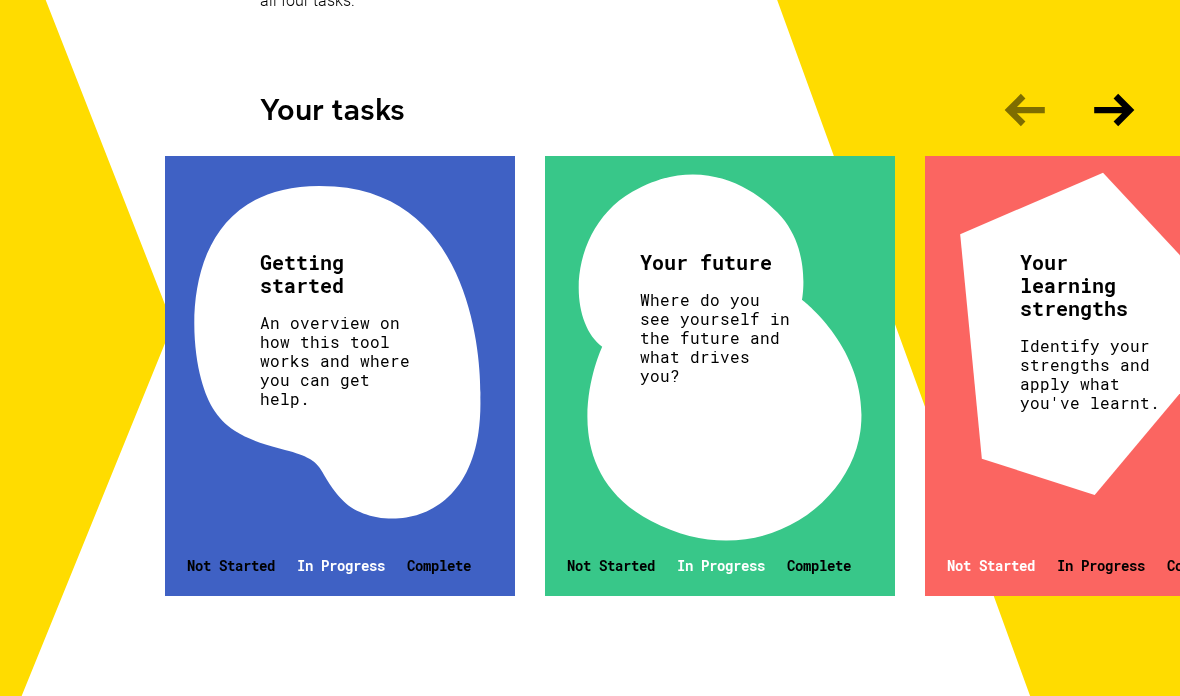 scroll, scrollTop: 603, scrollLeft: 0, axis: vertical 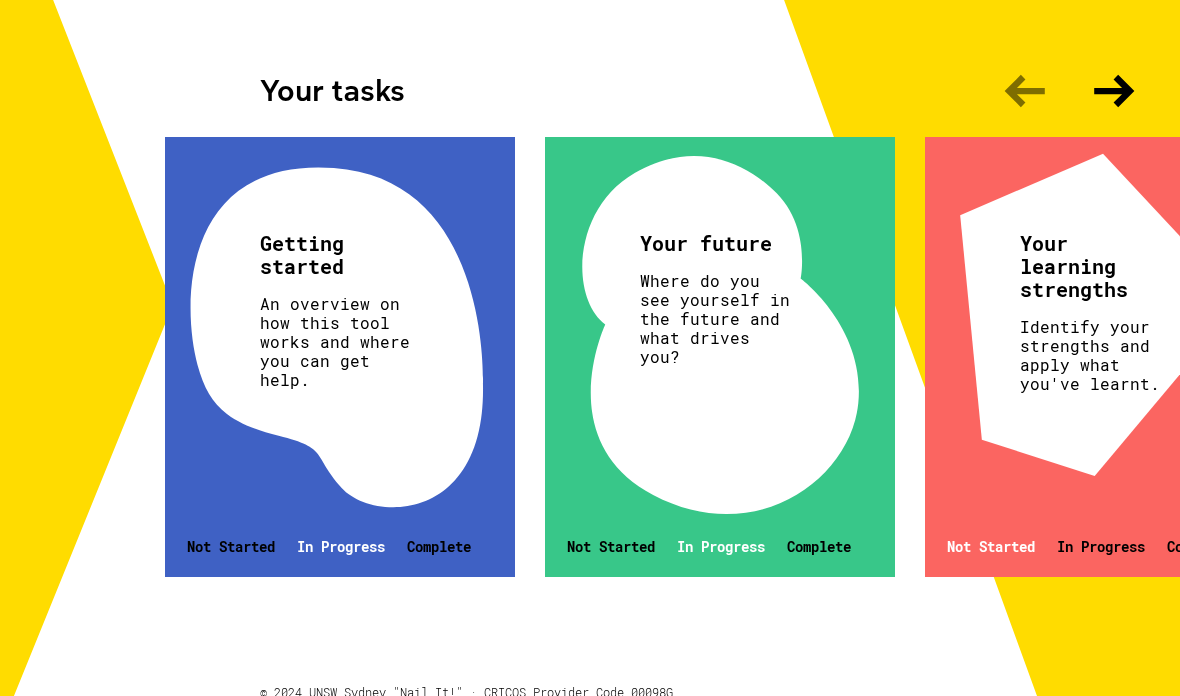 click on "In Progress" at bounding box center [341, 547] 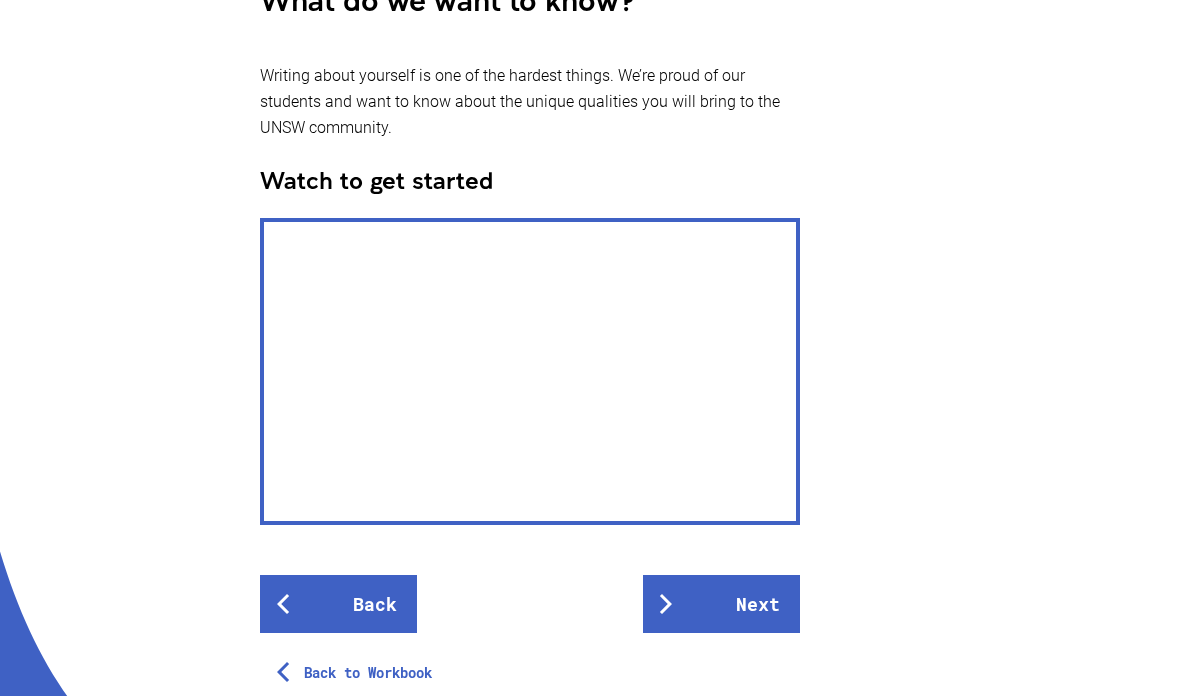 scroll, scrollTop: 476, scrollLeft: 0, axis: vertical 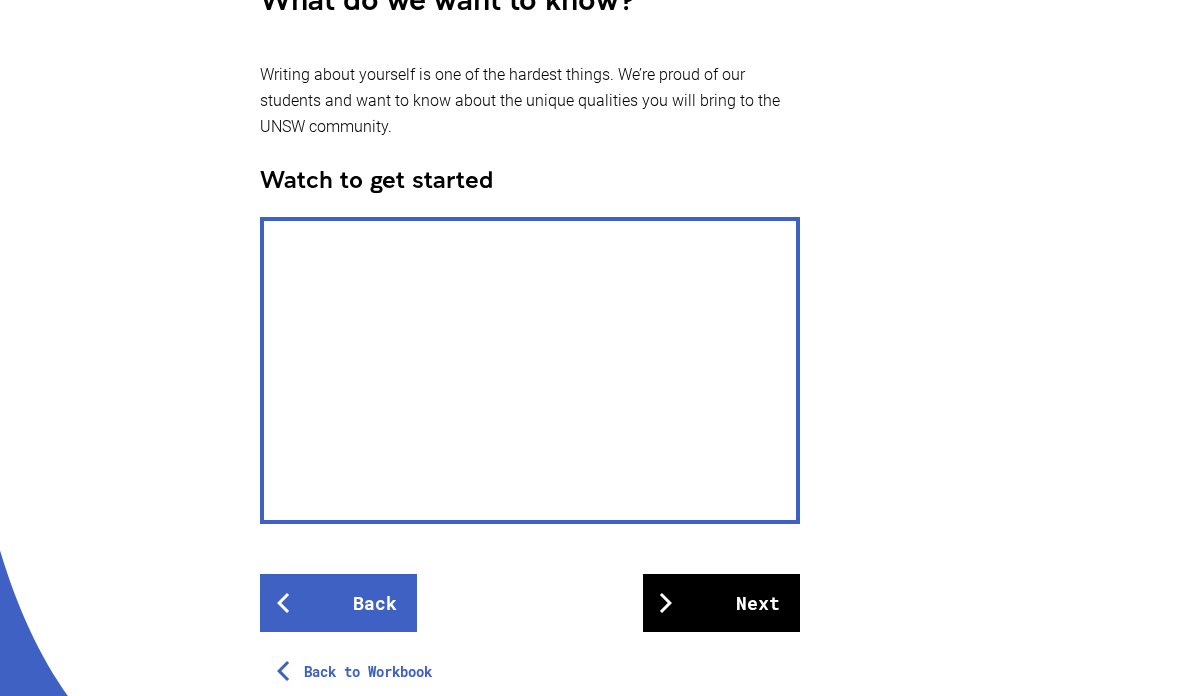 click at bounding box center [666, 603] 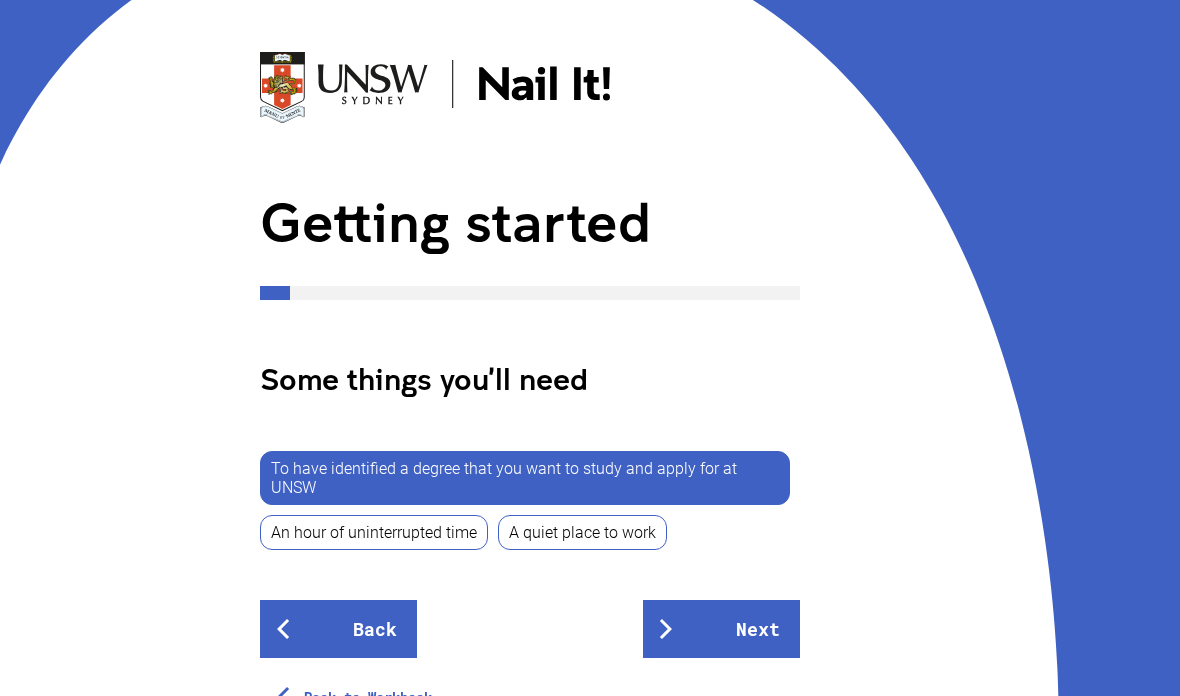 scroll, scrollTop: 99, scrollLeft: 0, axis: vertical 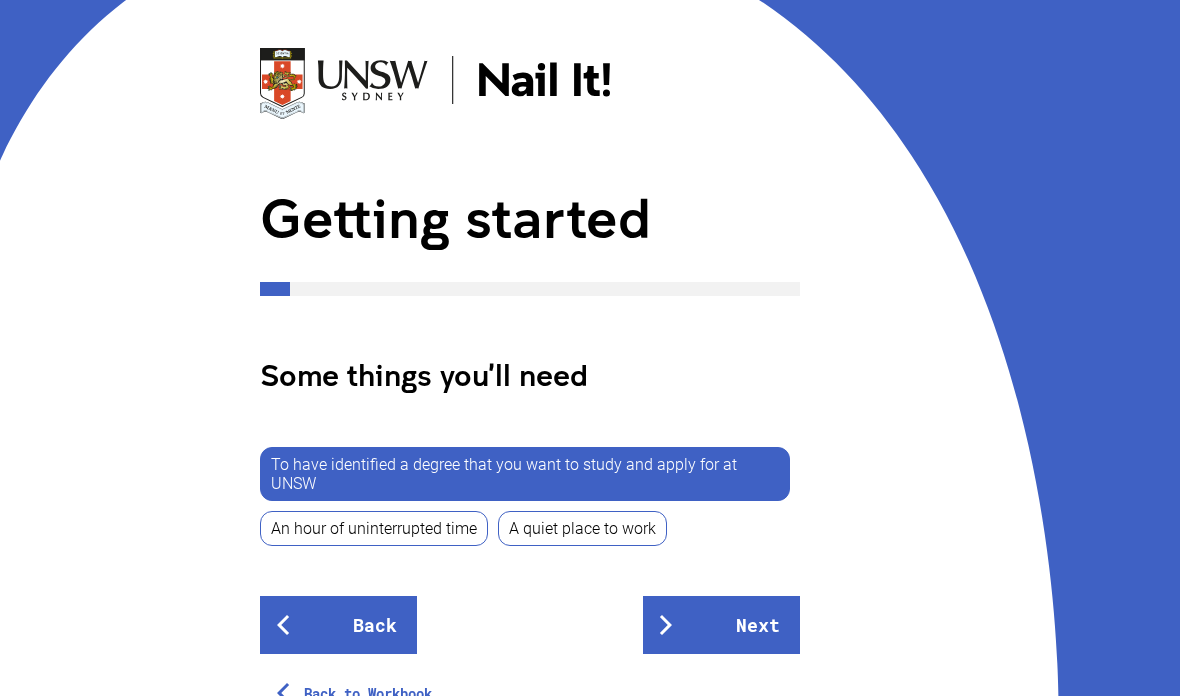 click on "To have identified a degree that you want to study and apply for at UNSW" at bounding box center (525, 475) 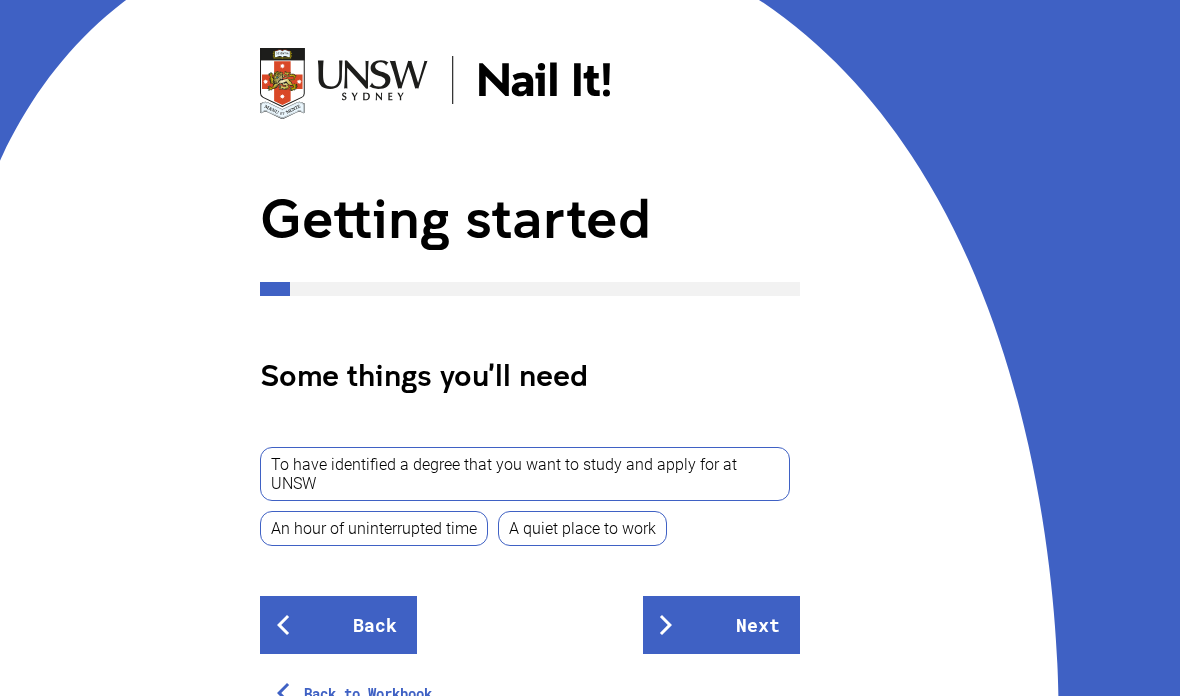 click on "To have identified a degree that you want to study and apply for at UNSW" at bounding box center [525, 475] 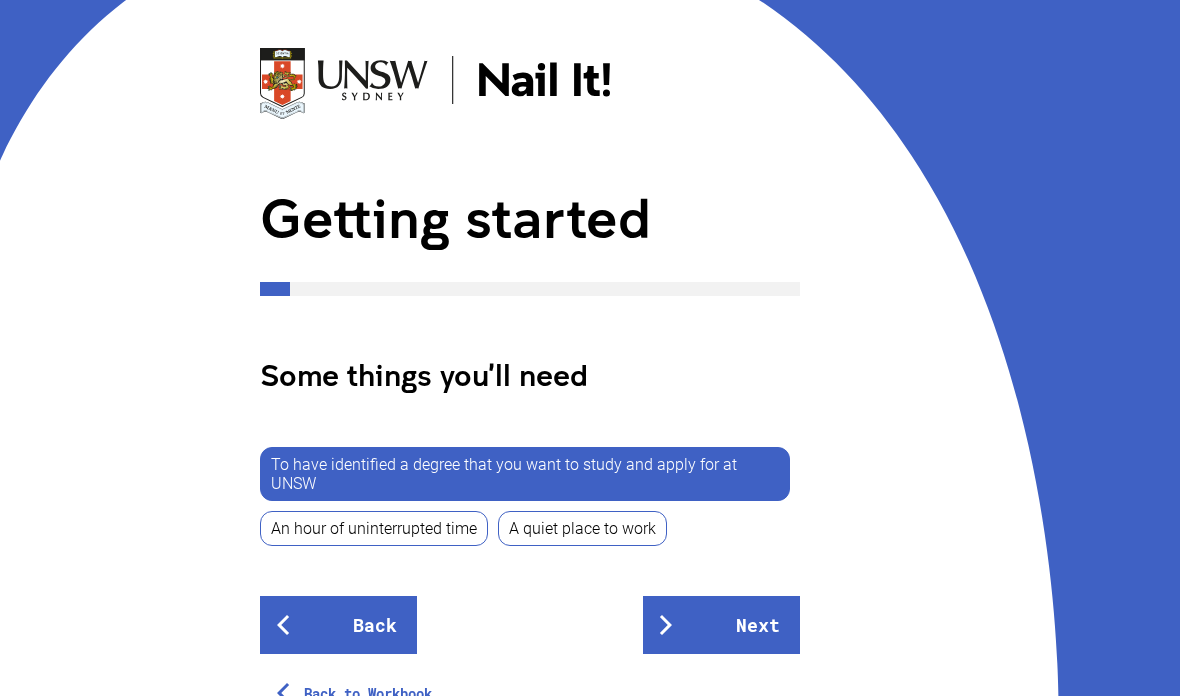 click on "An hour of uninterrupted time" at bounding box center [374, 529] 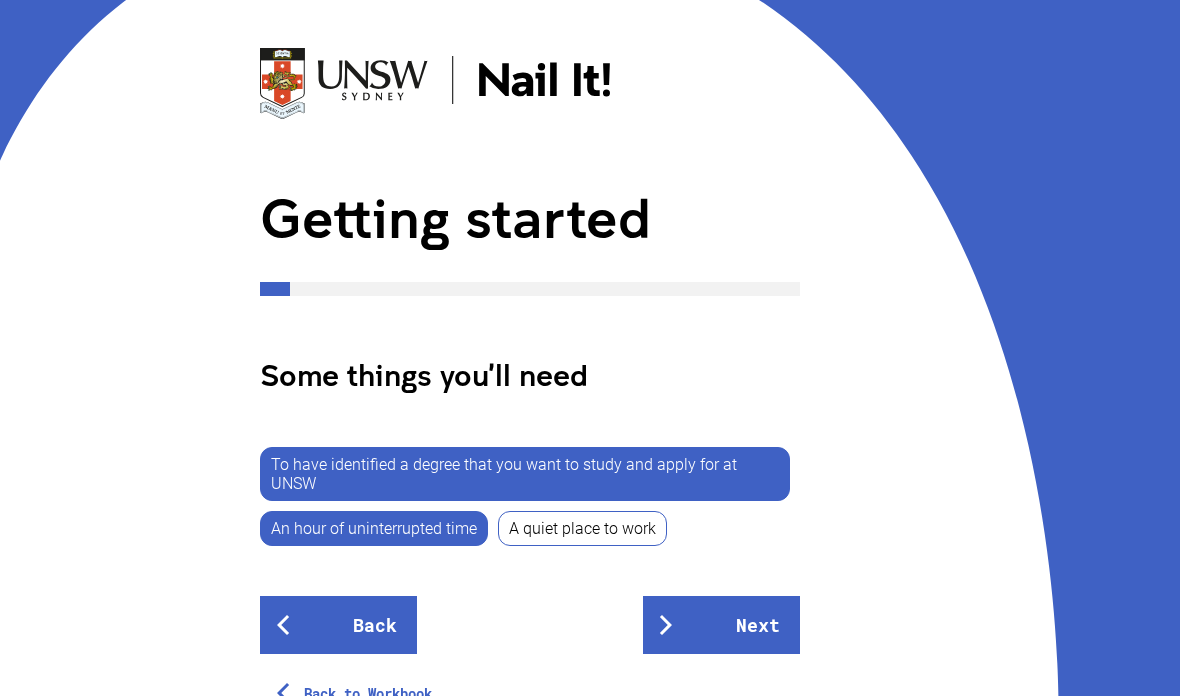 click on "A quiet place to work" at bounding box center [582, 529] 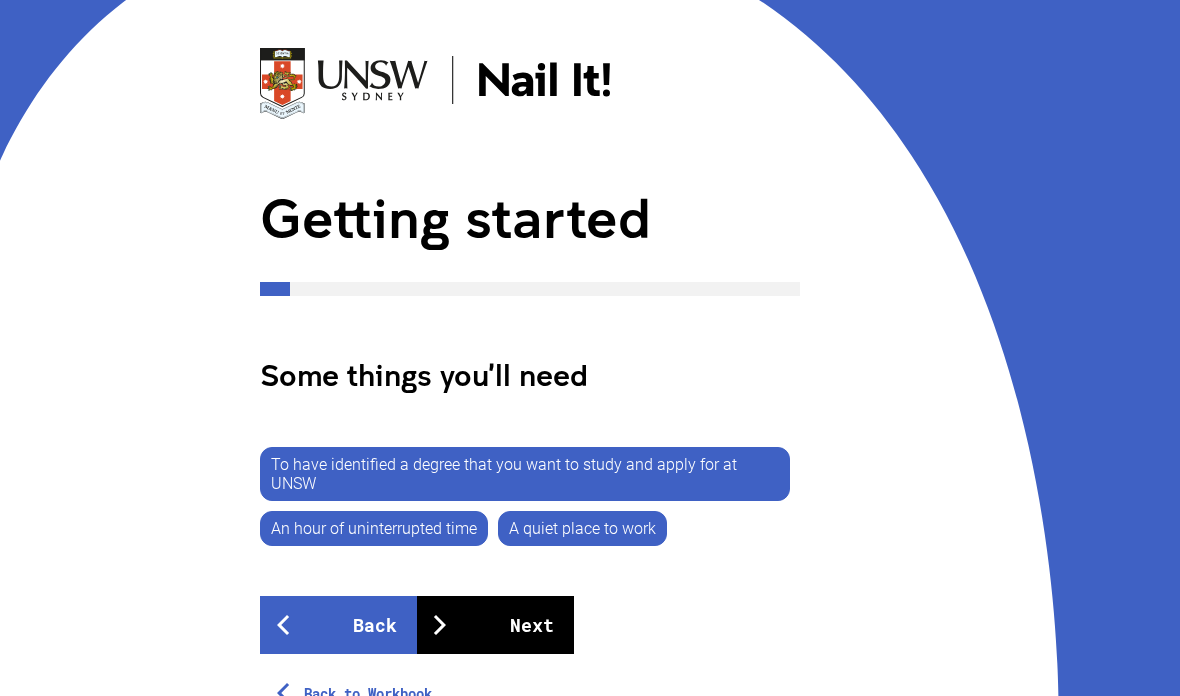 scroll, scrollTop: 100, scrollLeft: 0, axis: vertical 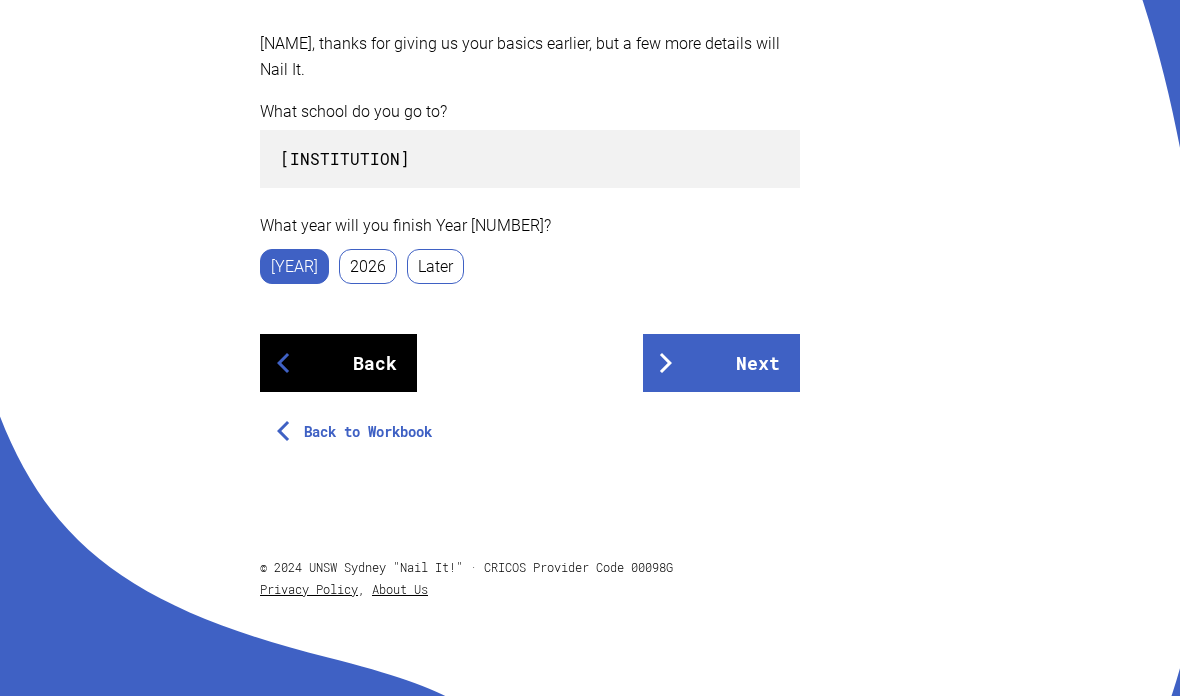 click on "Back" at bounding box center [338, 363] 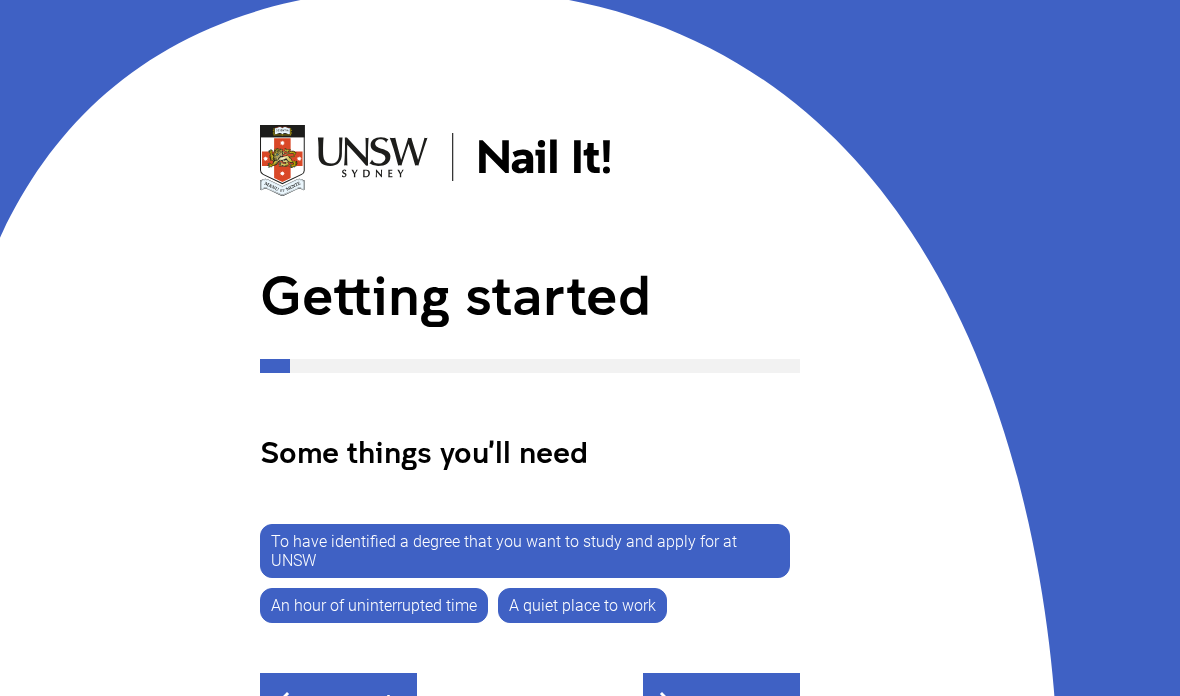 scroll, scrollTop: 25, scrollLeft: 0, axis: vertical 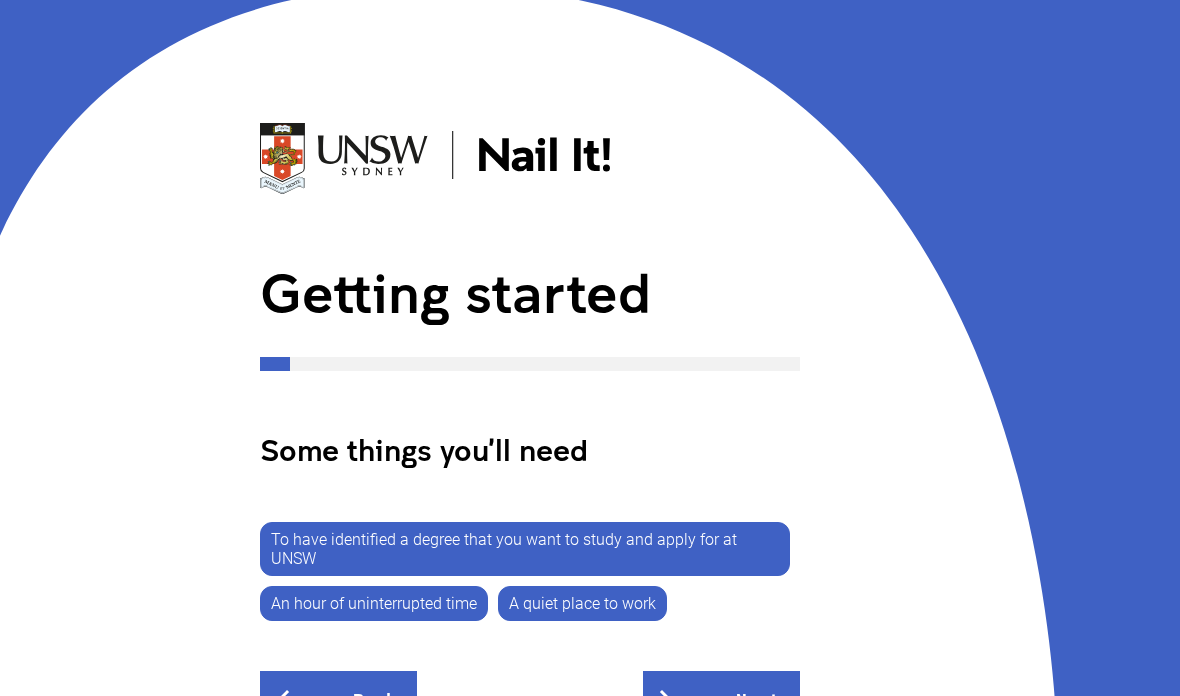 click on "To have identified a degree that you want to study and apply for at UNSW" at bounding box center (525, 549) 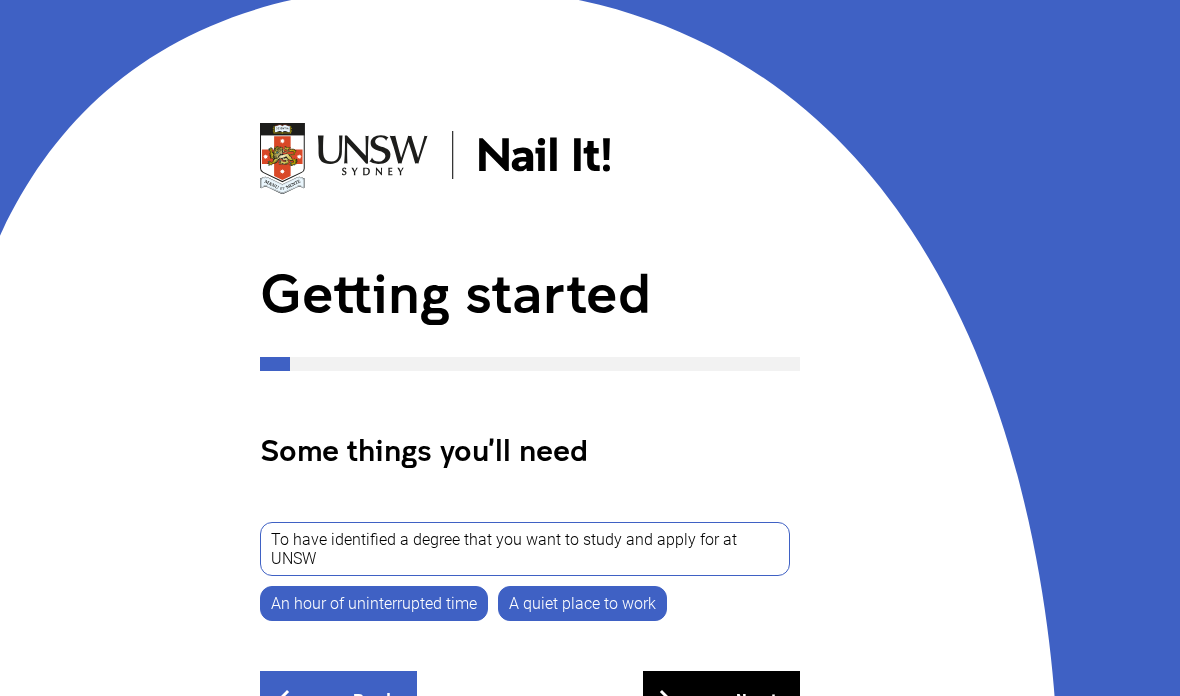 click on "Next" at bounding box center [721, 700] 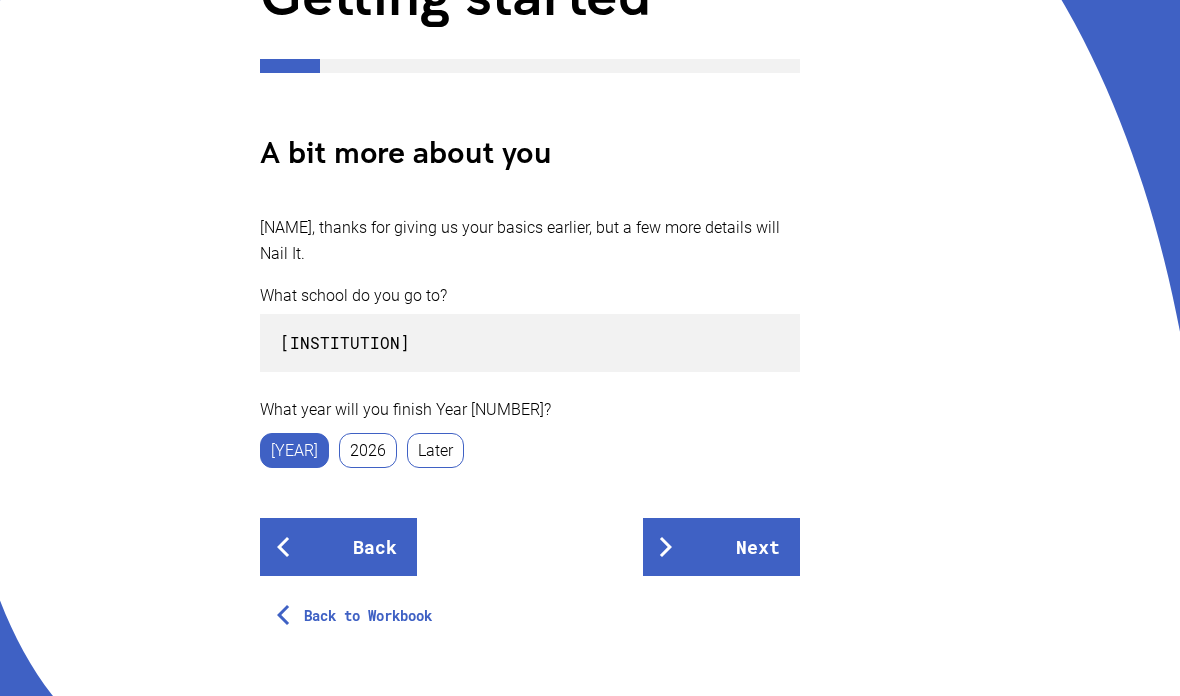 scroll, scrollTop: 323, scrollLeft: 0, axis: vertical 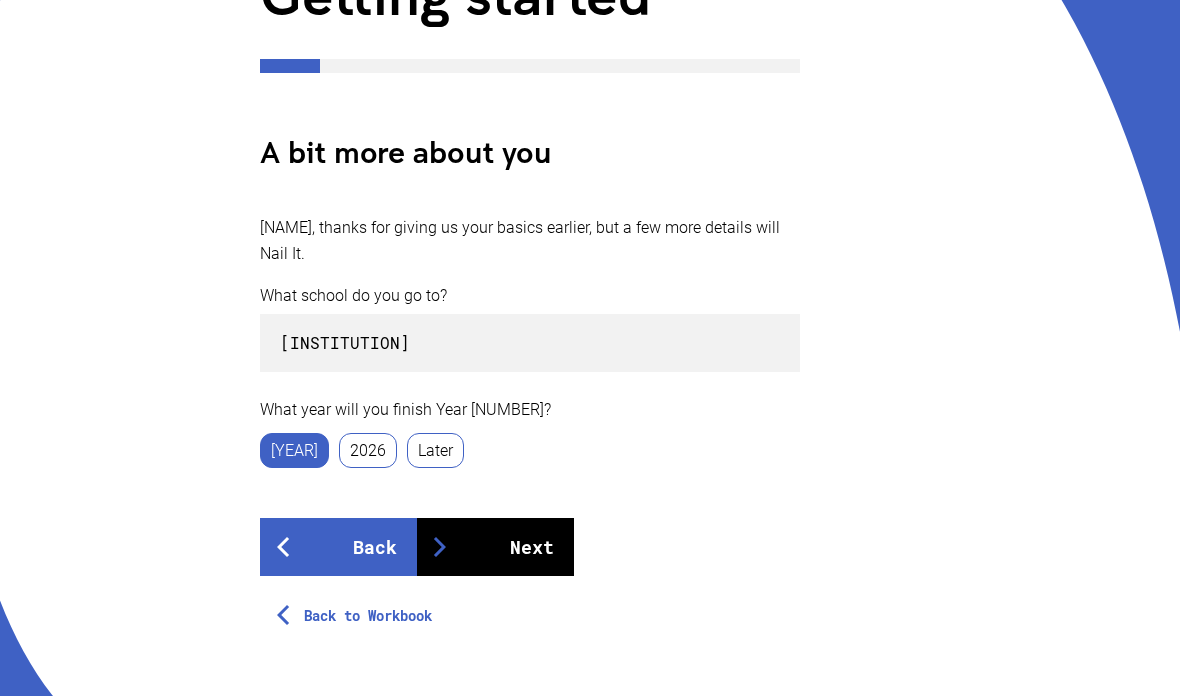 click on "Next" at bounding box center [495, 547] 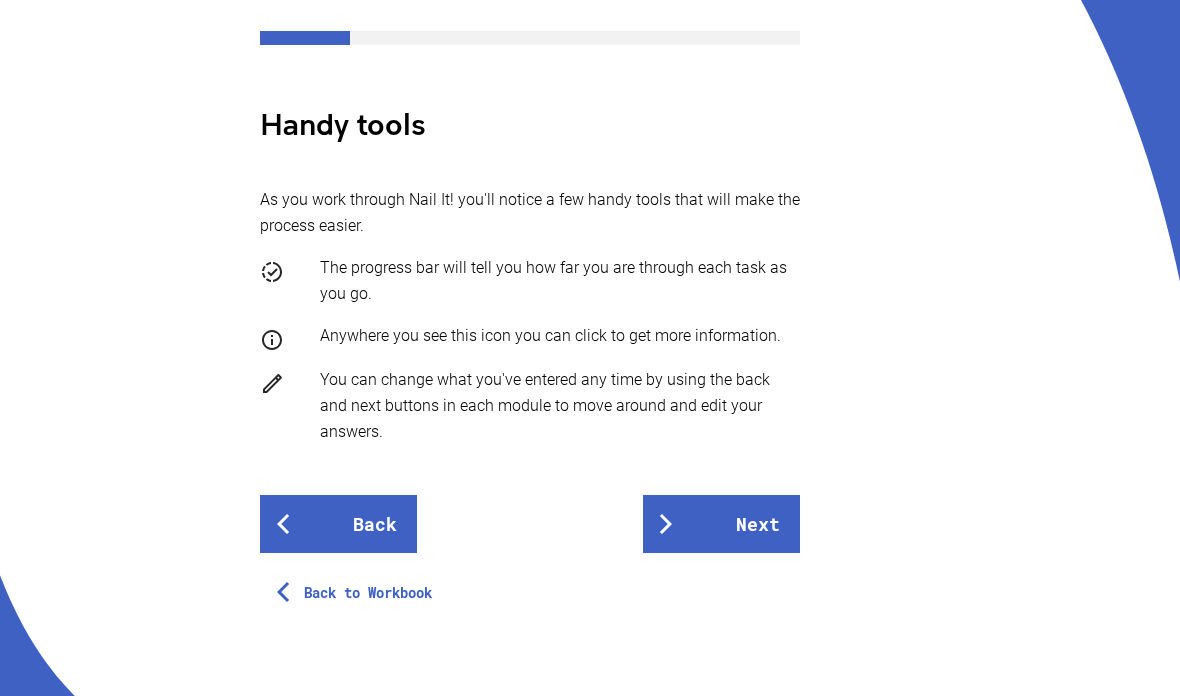 scroll, scrollTop: 352, scrollLeft: 0, axis: vertical 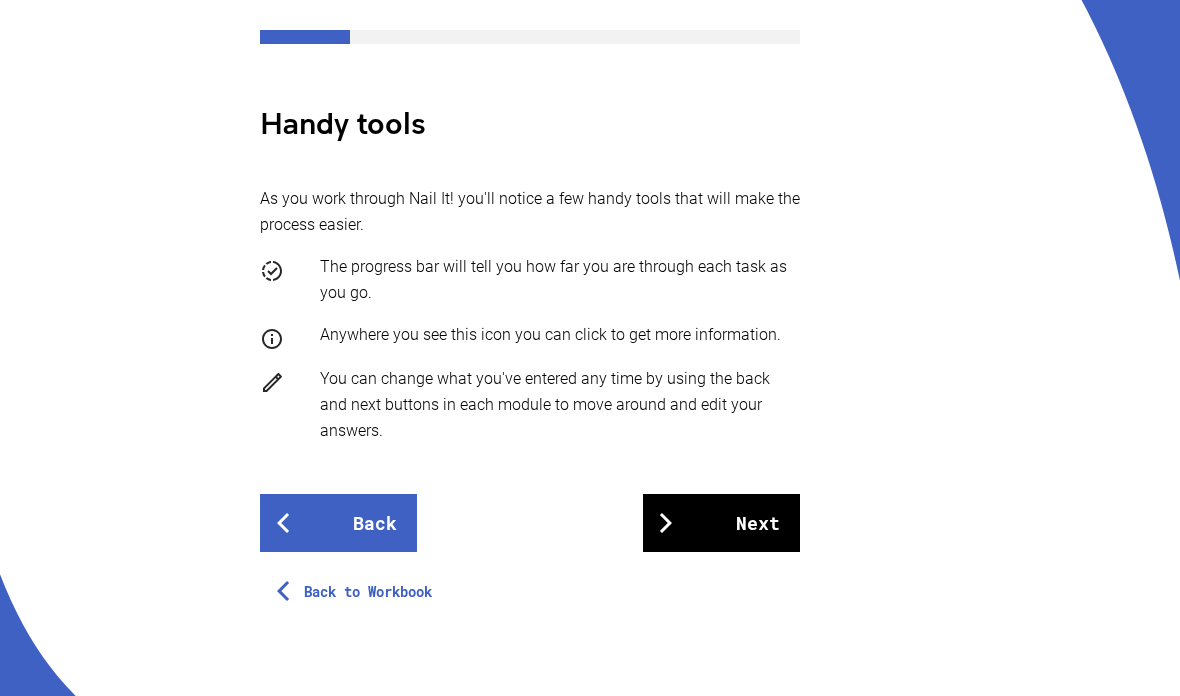 click on "Next" at bounding box center [721, 523] 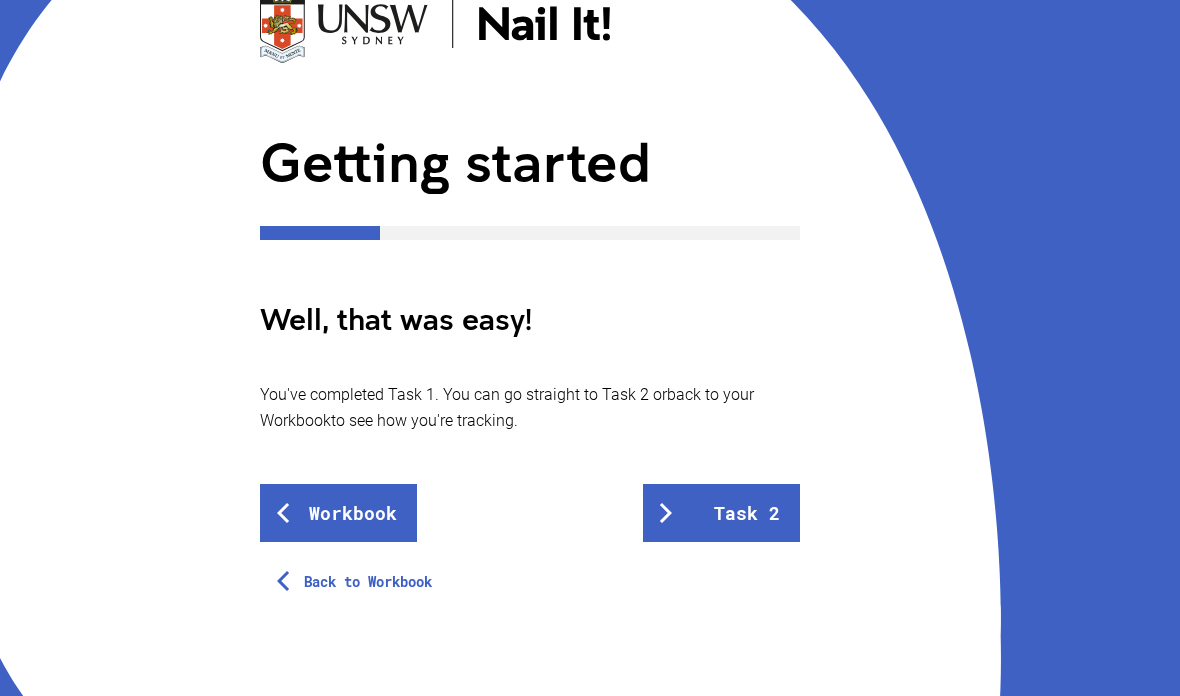 scroll, scrollTop: 197, scrollLeft: 0, axis: vertical 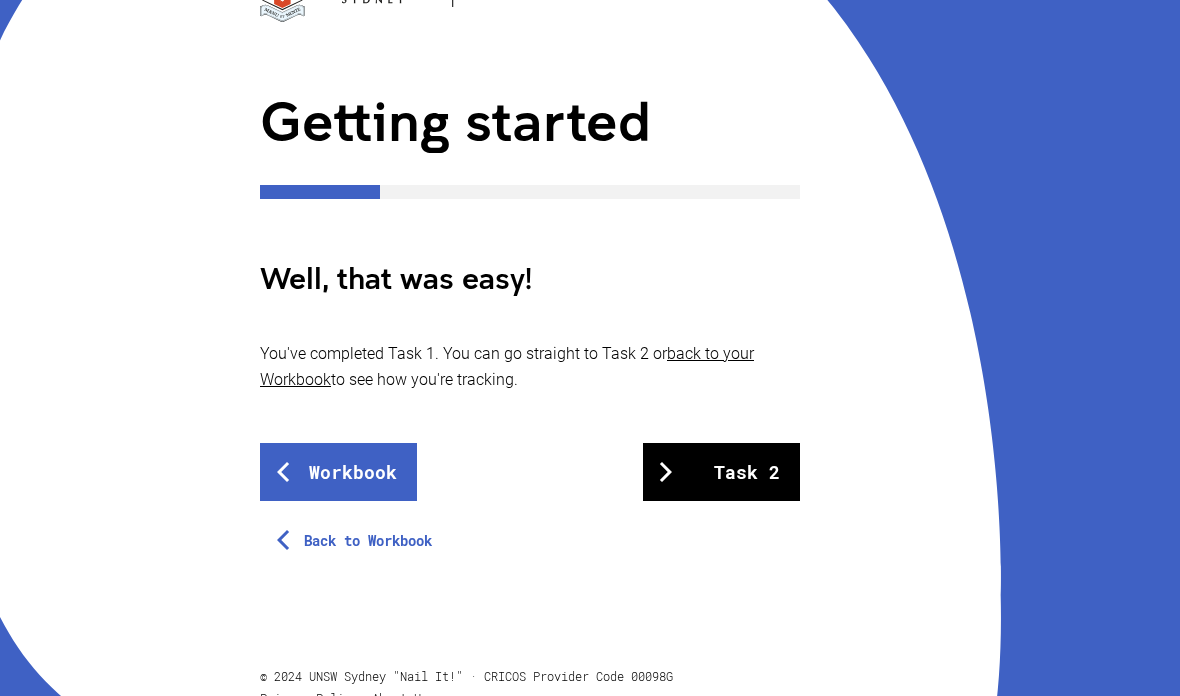click on "Task 2" at bounding box center [721, 472] 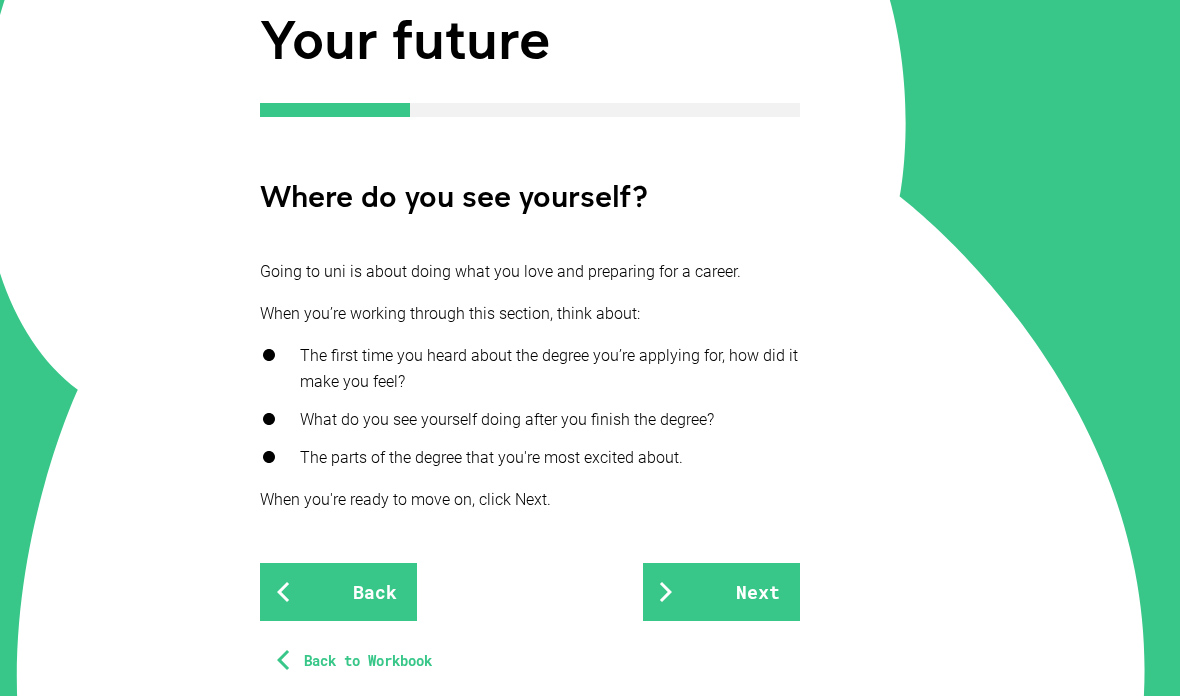 scroll, scrollTop: 269, scrollLeft: 0, axis: vertical 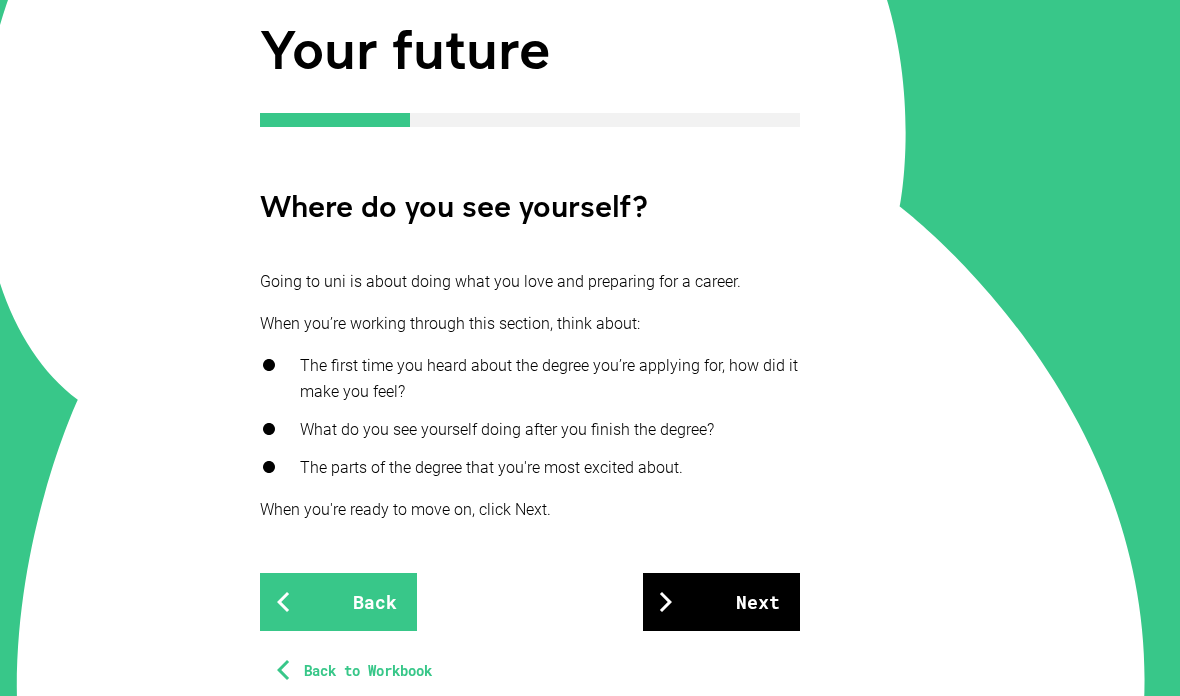 click at bounding box center [666, 602] 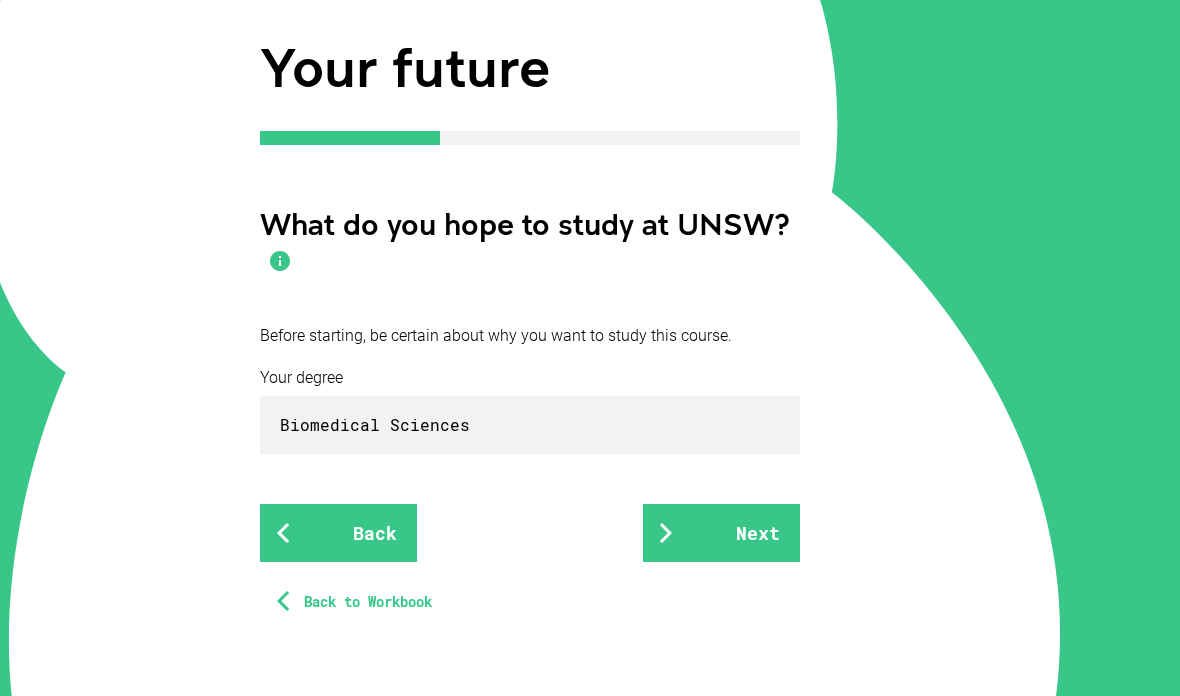 scroll, scrollTop: 265, scrollLeft: 0, axis: vertical 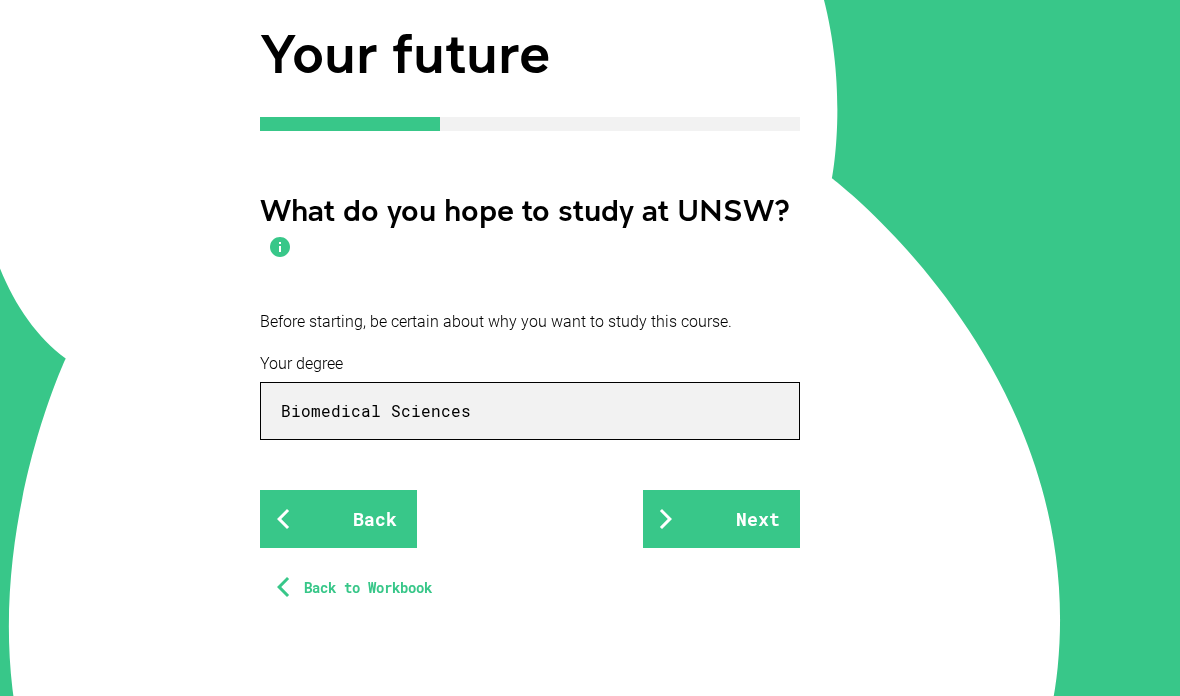 click on "Biomedical Sciences" at bounding box center [530, 411] 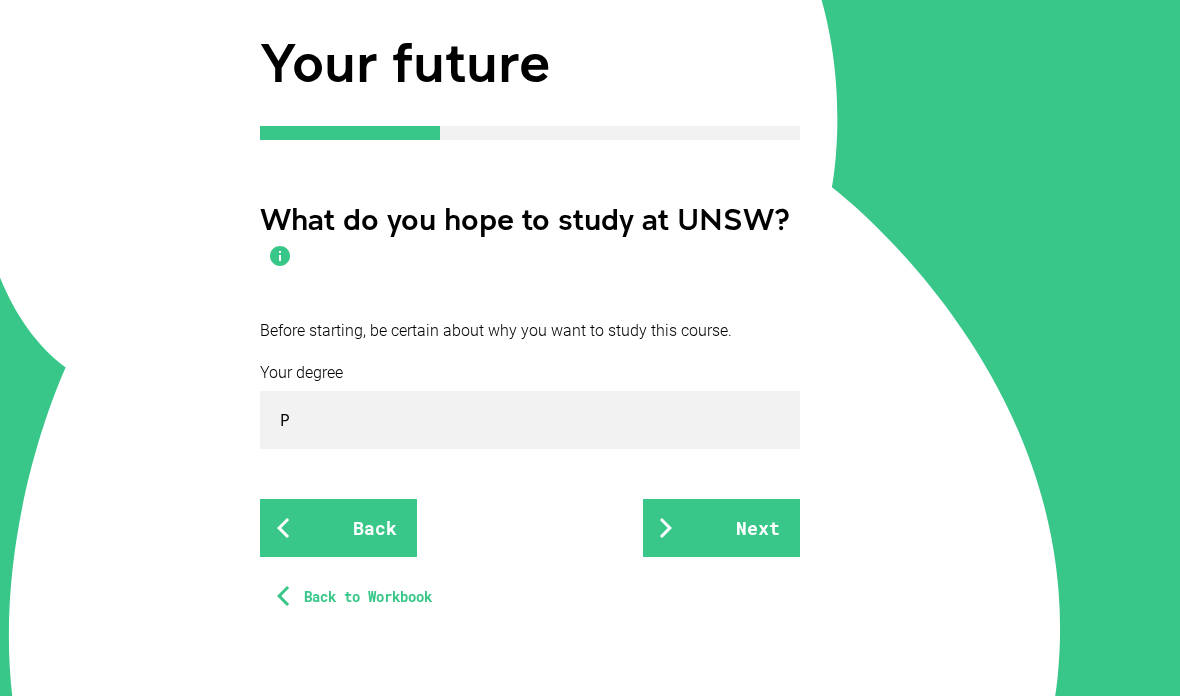 scroll, scrollTop: 257, scrollLeft: 0, axis: vertical 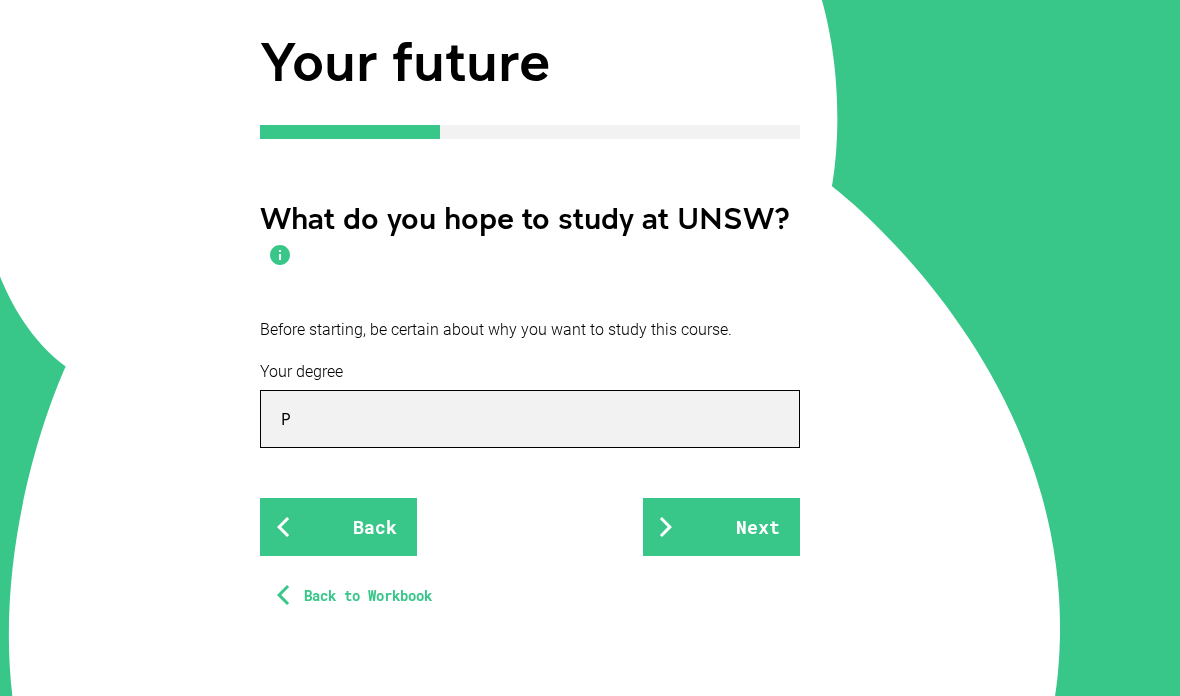 click on "P" at bounding box center (530, 419) 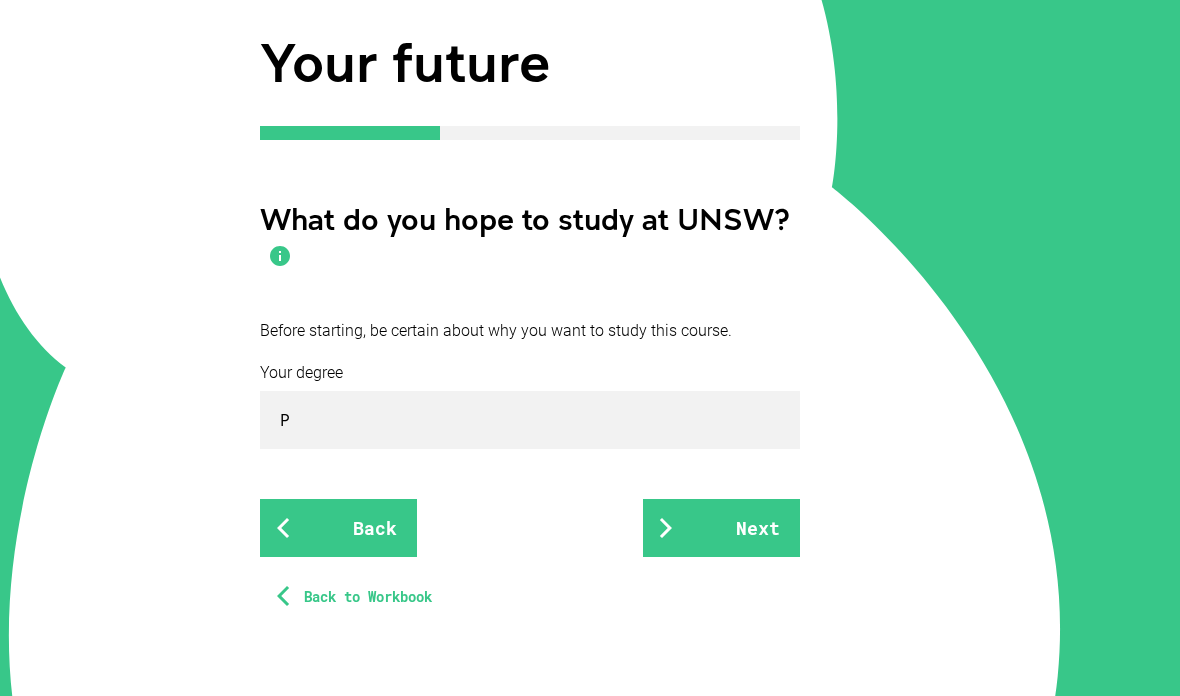 scroll, scrollTop: 257, scrollLeft: 0, axis: vertical 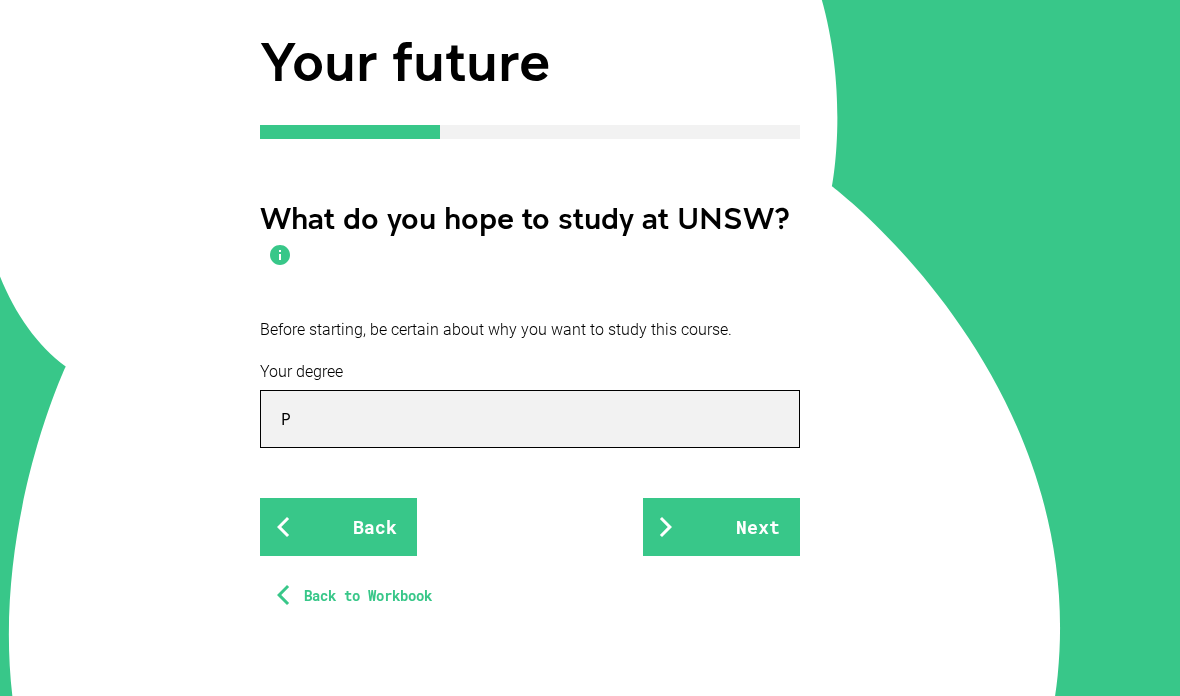 click on "P" at bounding box center (530, 419) 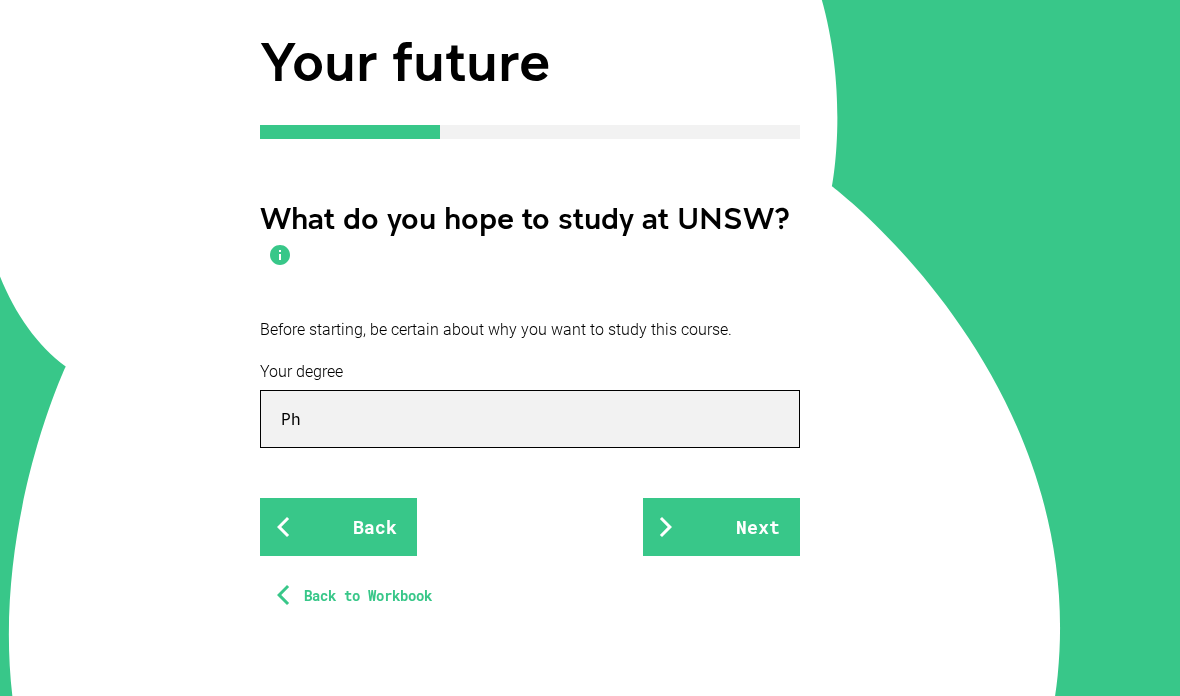 scroll, scrollTop: 256, scrollLeft: 0, axis: vertical 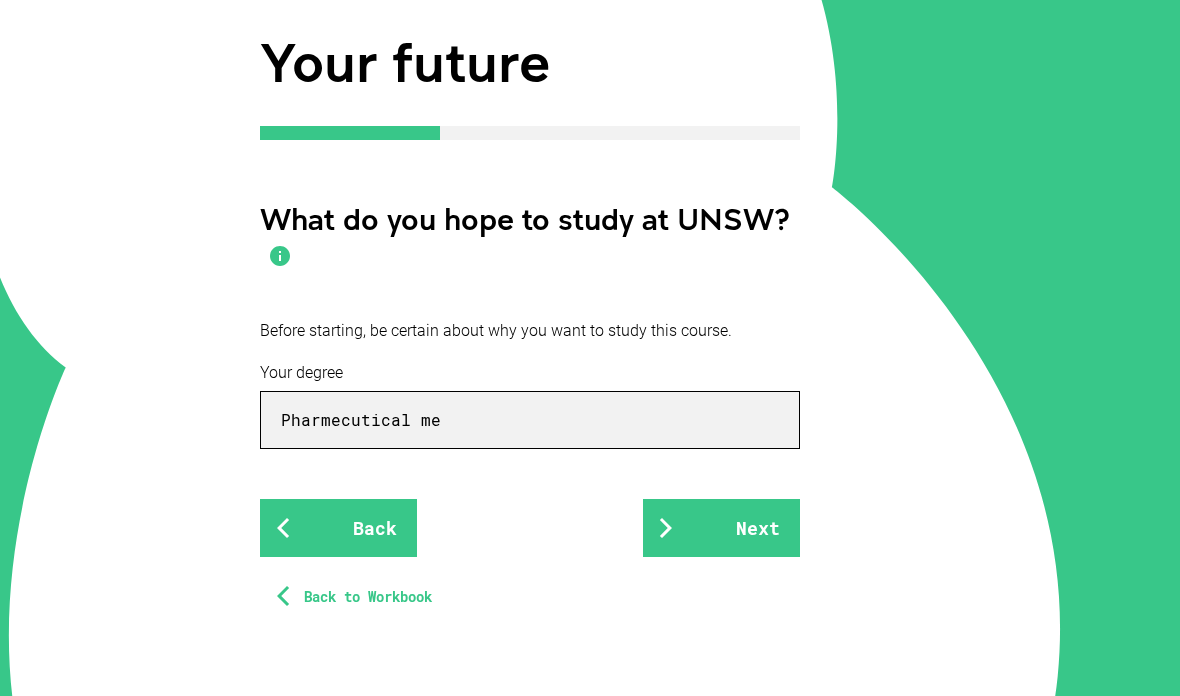 click on "Pharmecutical me" at bounding box center (530, 420) 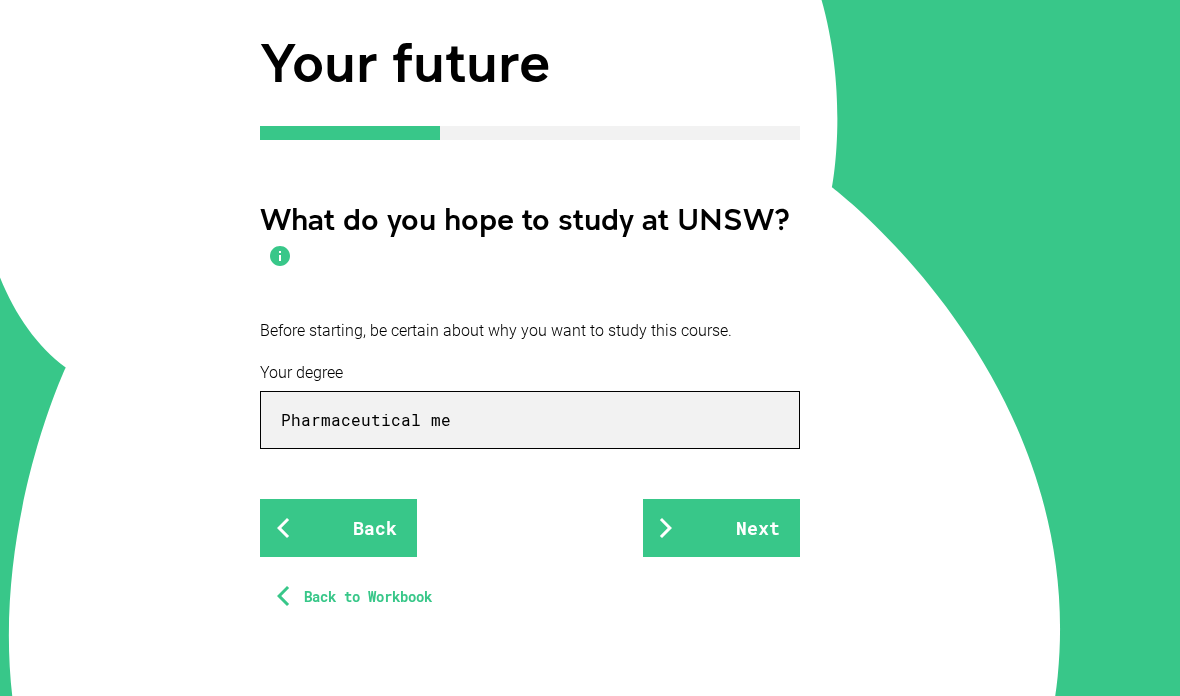 click on "Pharmaceutical me" at bounding box center (530, 420) 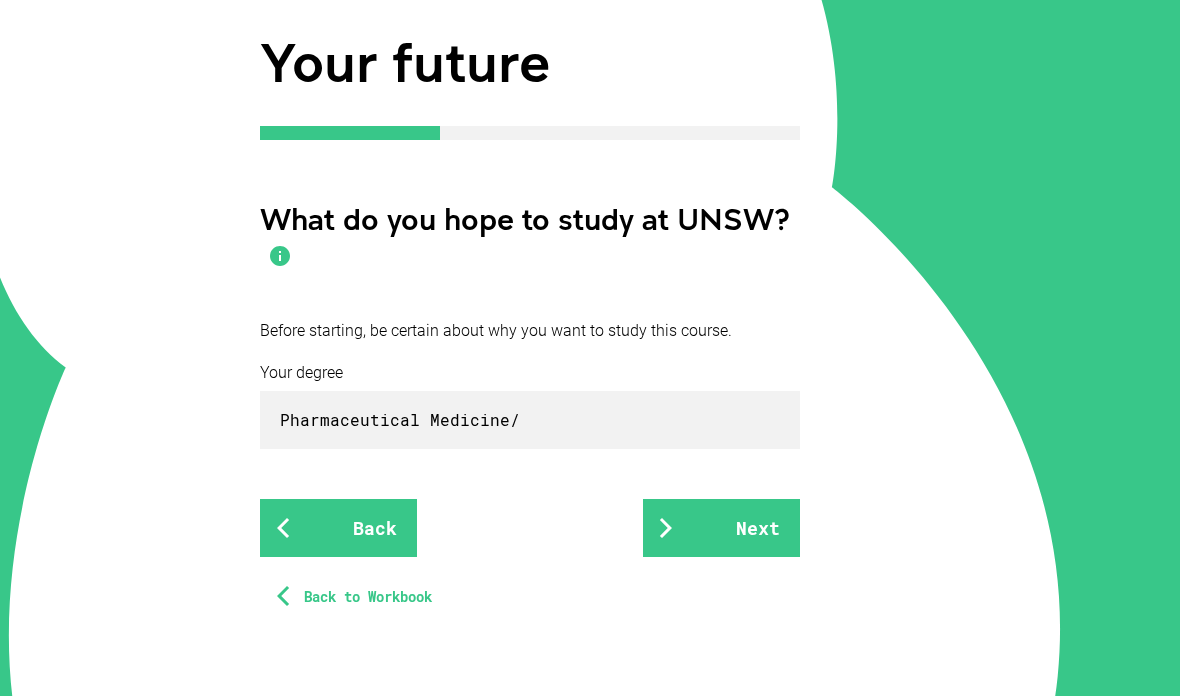 scroll, scrollTop: 257, scrollLeft: 0, axis: vertical 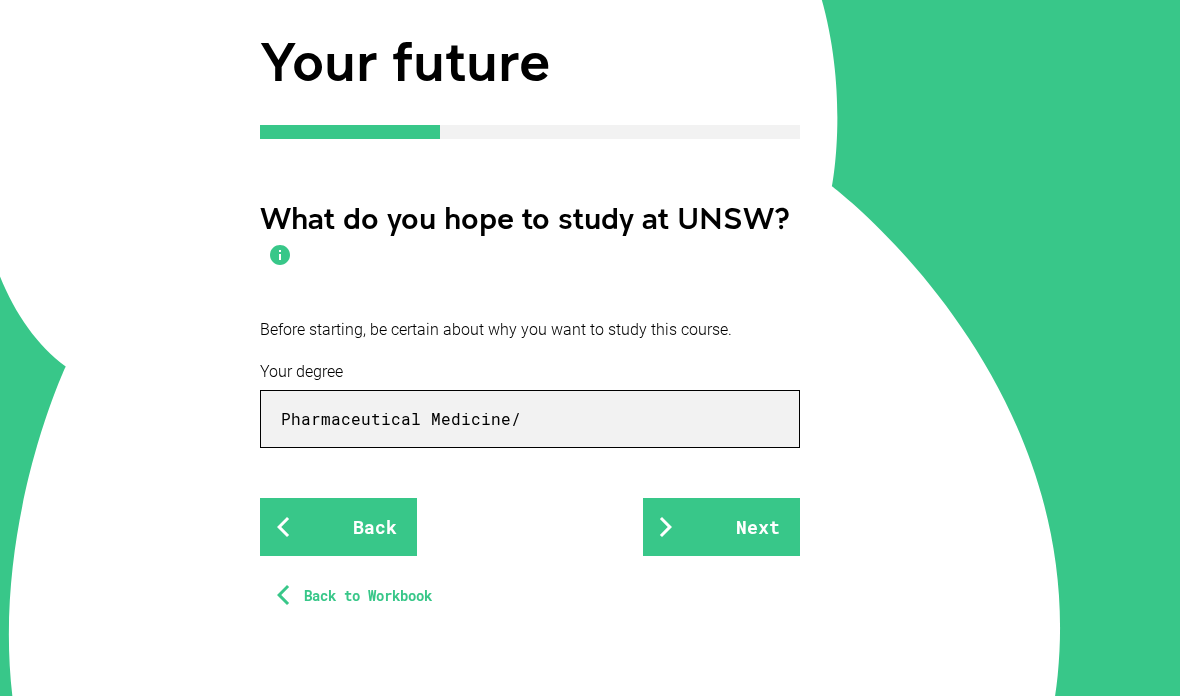 click on "Pharmaceutical Medicine/" at bounding box center (530, 419) 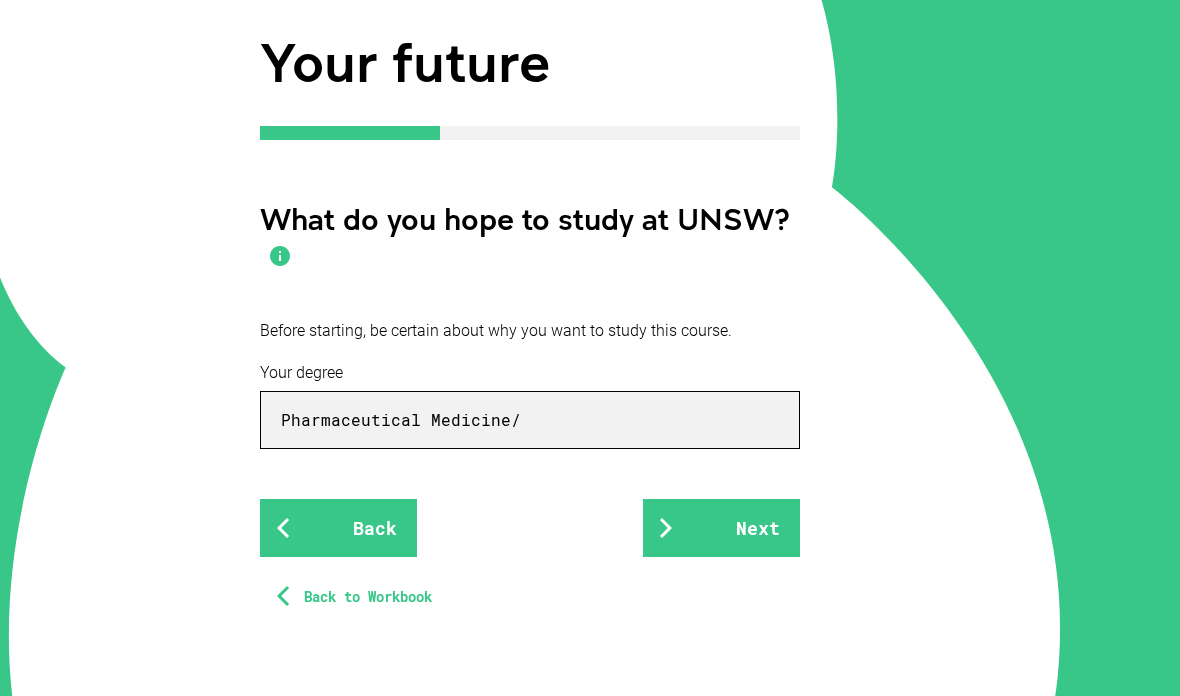 click on "Pharmaceutical Medicine/" at bounding box center [530, 420] 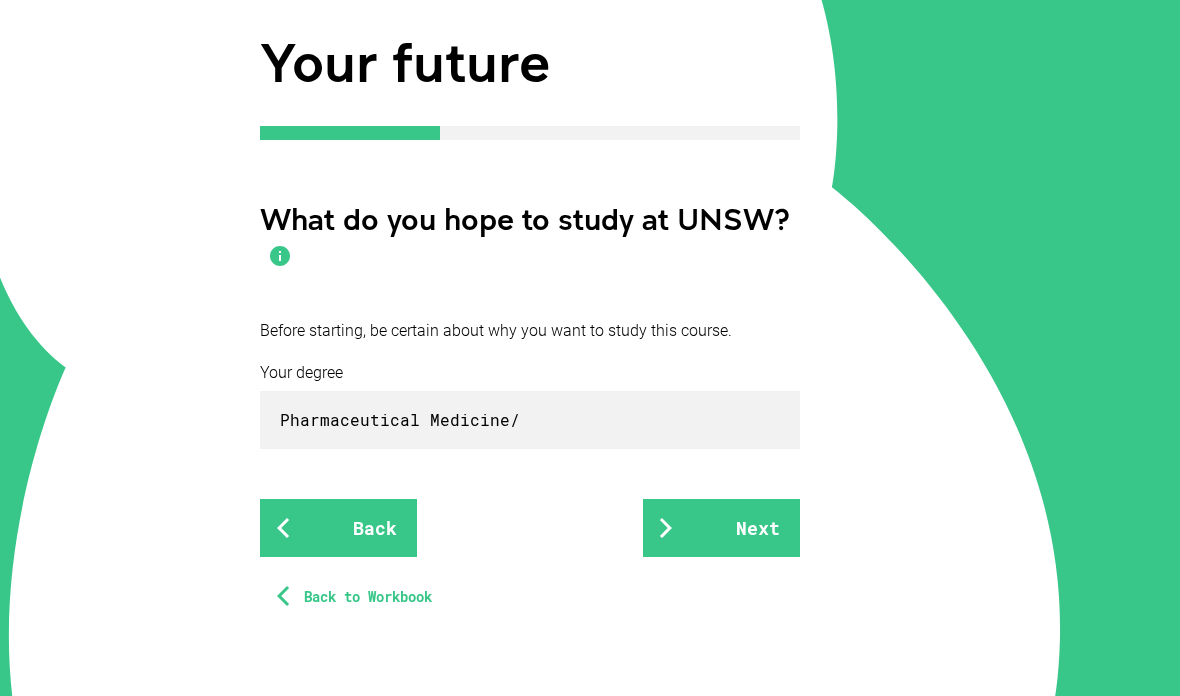 scroll, scrollTop: 257, scrollLeft: 0, axis: vertical 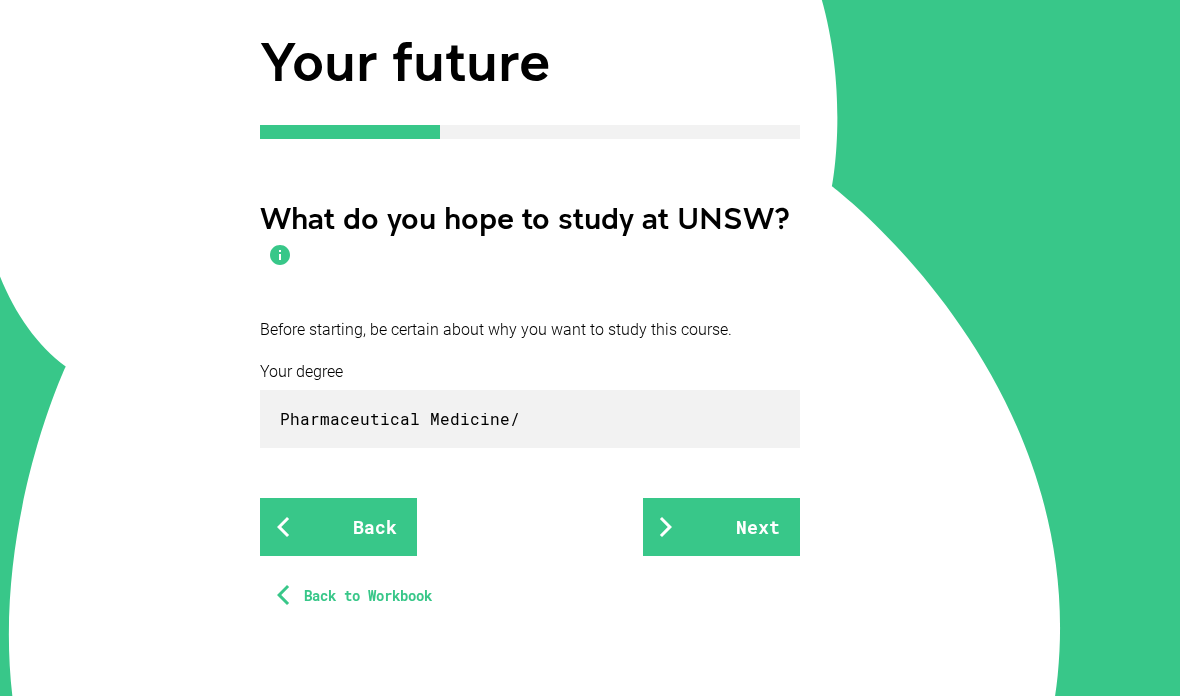 click on "Your degree Pharmaceutical Medicine/ Back Next Back to Workbook" at bounding box center [530, 487] 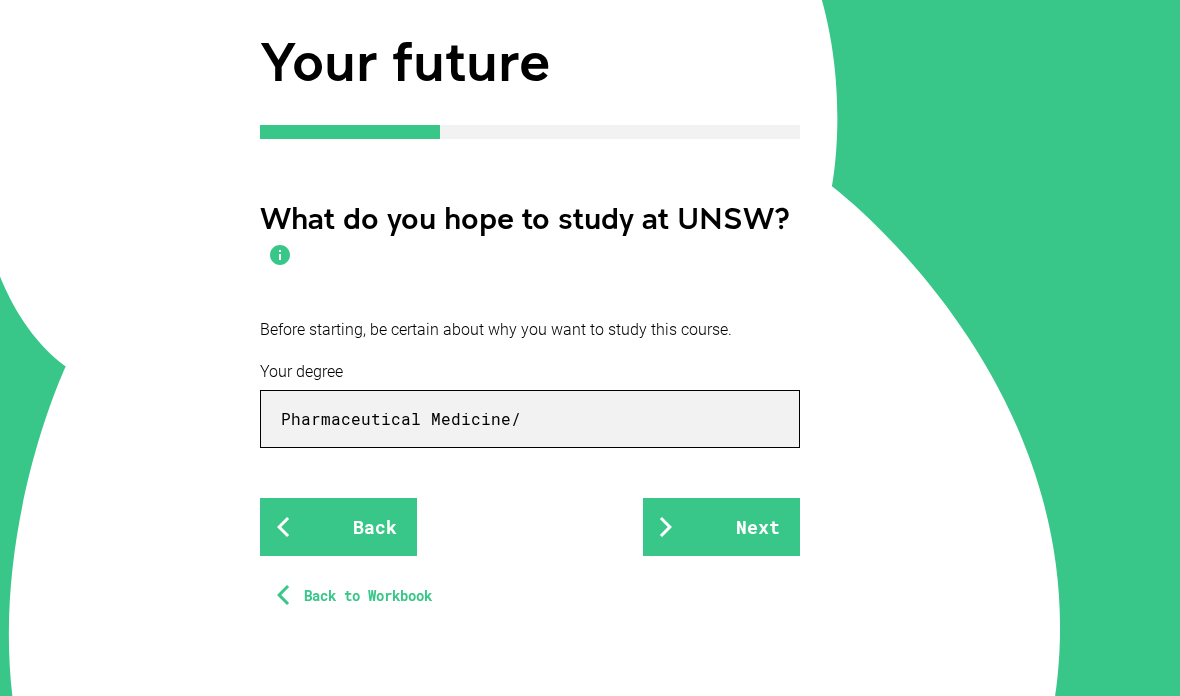 click on "Pharmaceutical Medicine/" at bounding box center (530, 419) 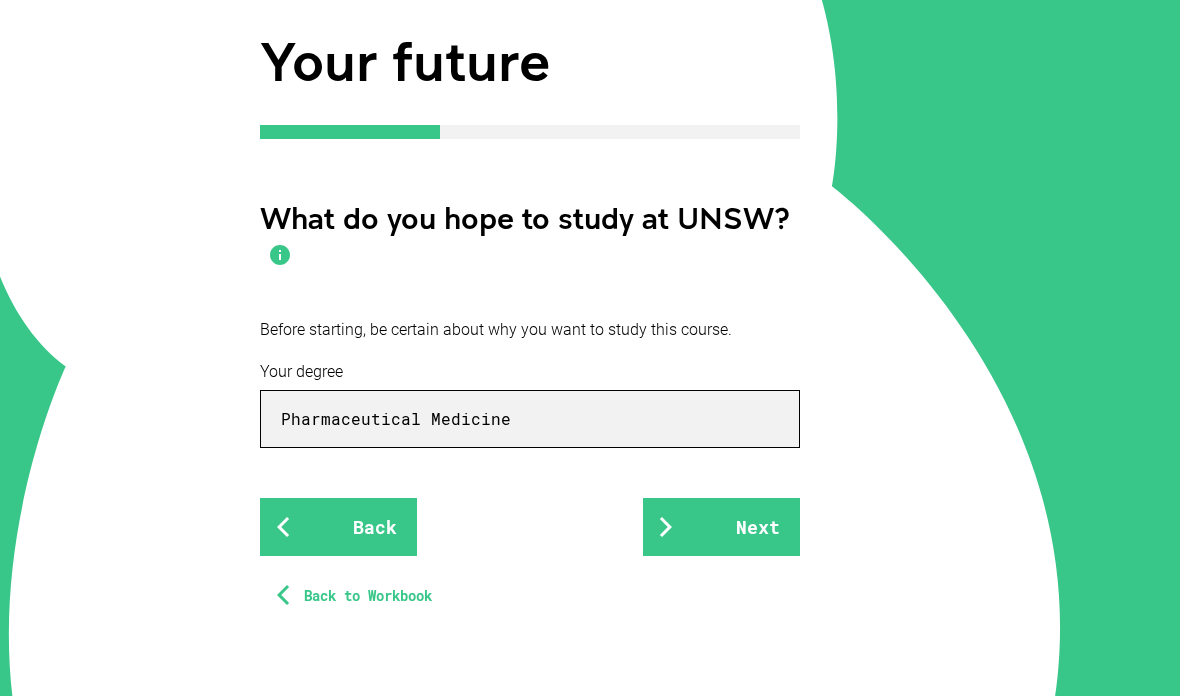 scroll, scrollTop: 256, scrollLeft: 0, axis: vertical 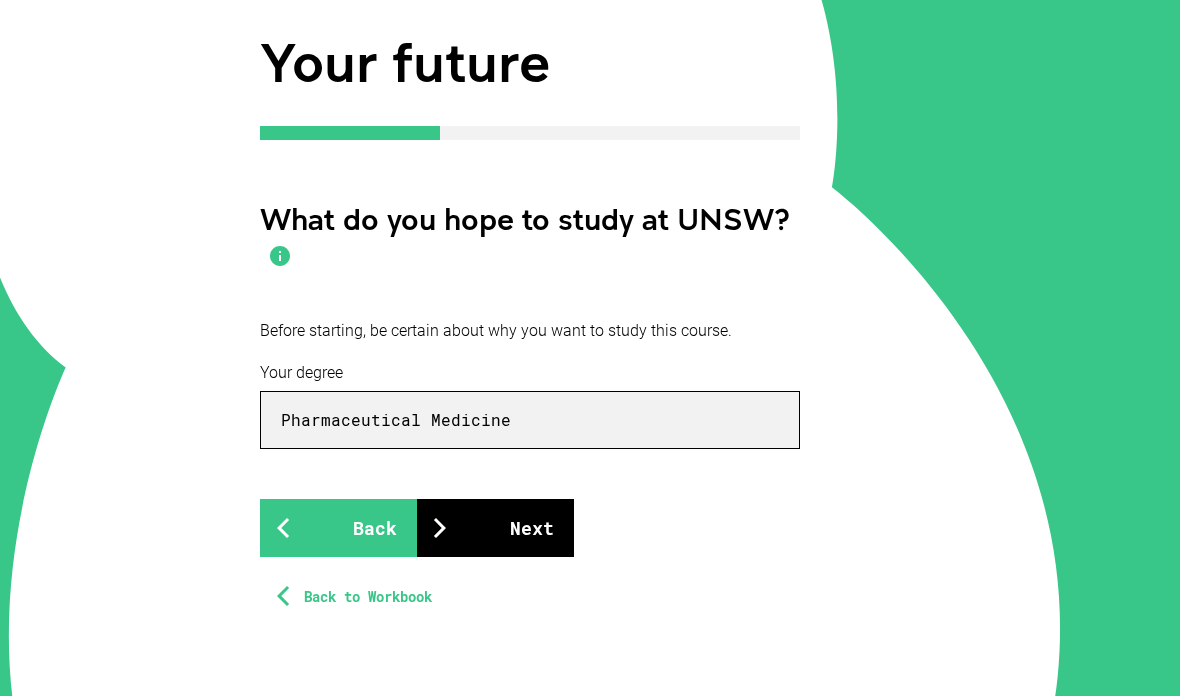 type on "Pharmaceutical Medicine" 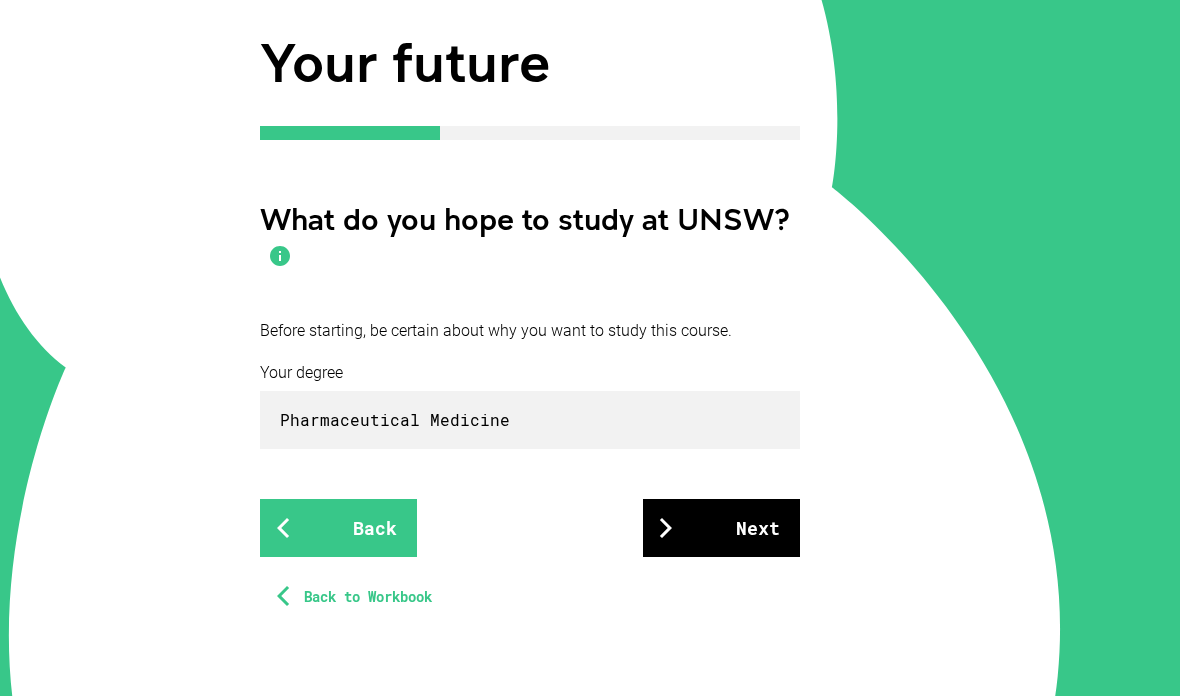 click on "Next" at bounding box center [721, 528] 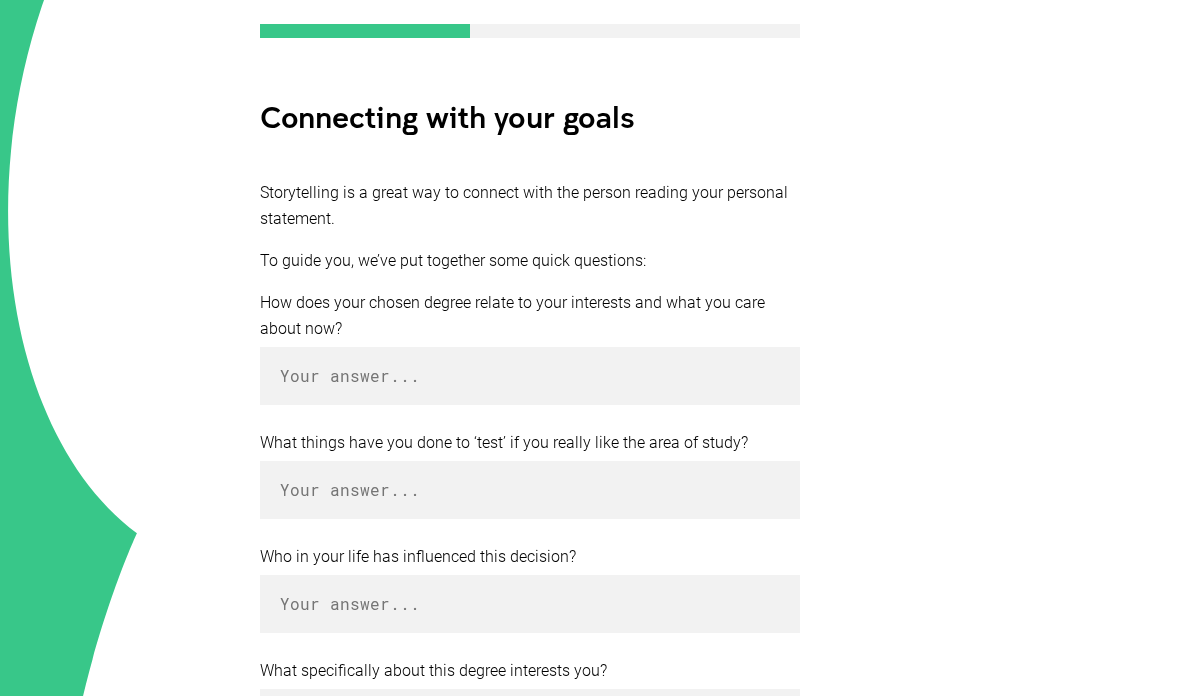 scroll, scrollTop: 358, scrollLeft: 0, axis: vertical 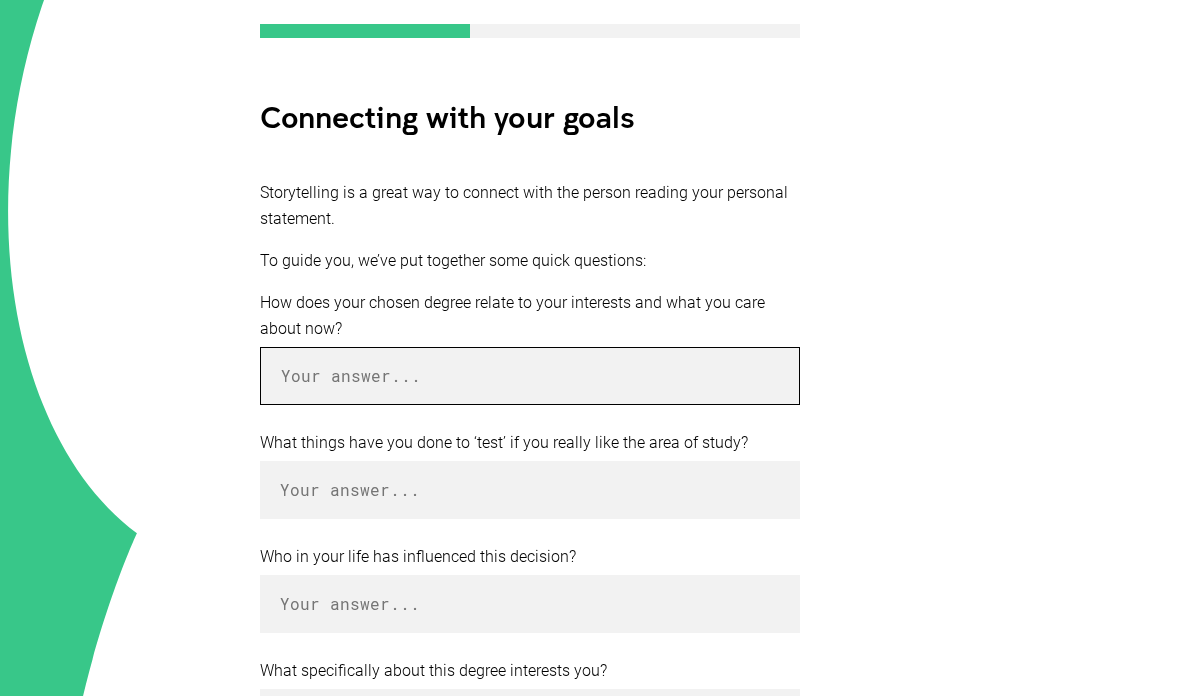 click at bounding box center [530, 376] 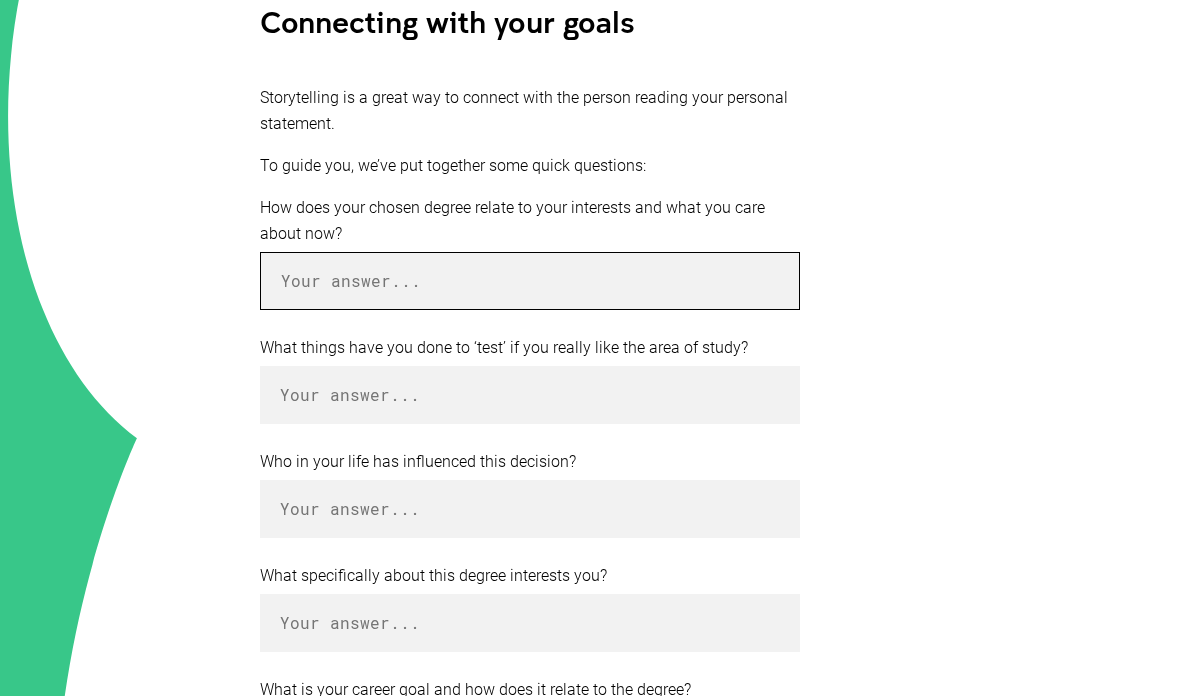 scroll, scrollTop: 451, scrollLeft: 0, axis: vertical 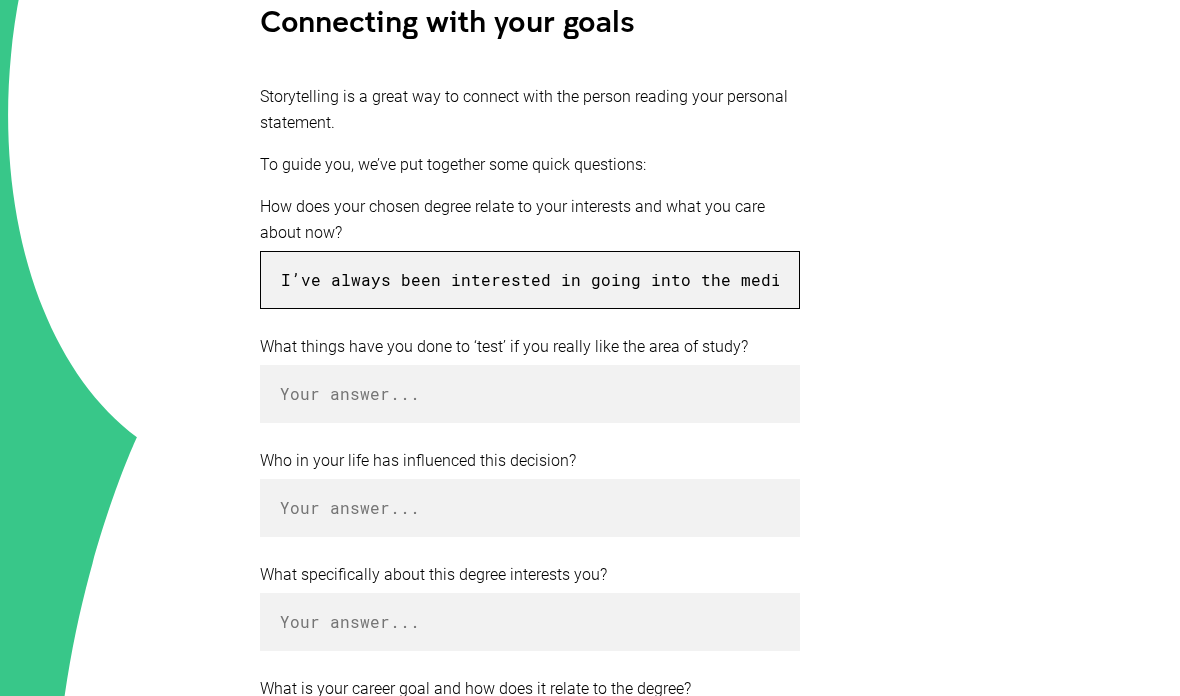 click on "I’ve always been interested in going into the medical field, as I’ve always been a problem solver. I feel as going into Pharmaceutical" at bounding box center [530, 280] 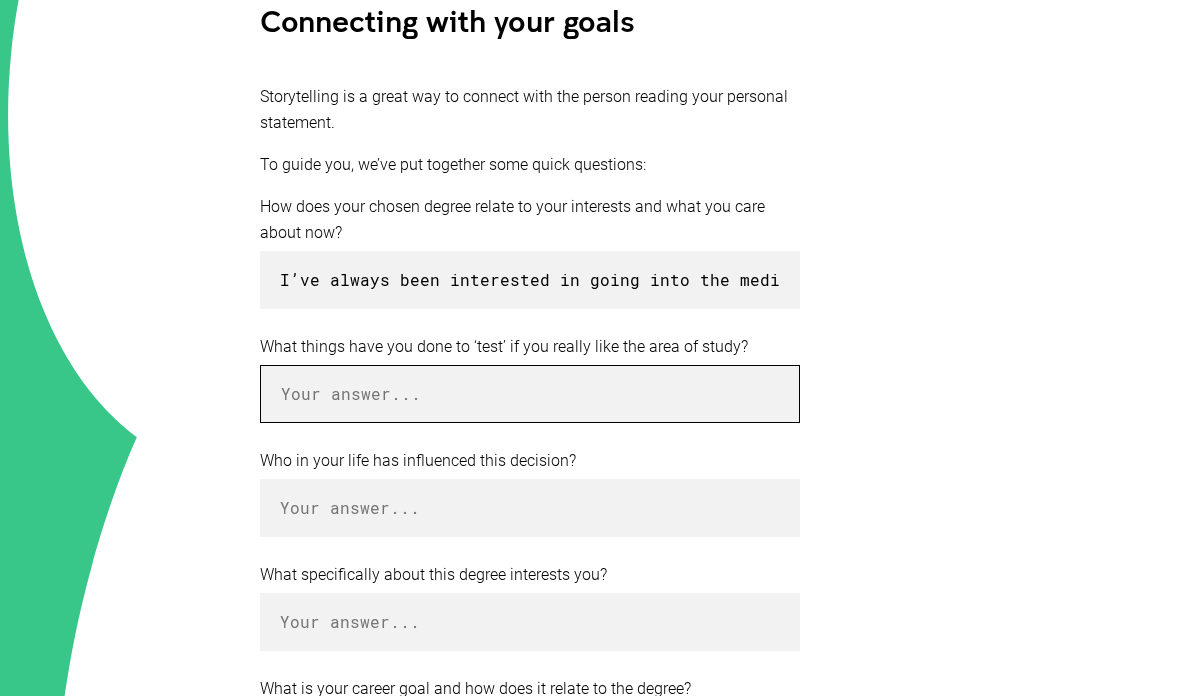 click at bounding box center [530, 394] 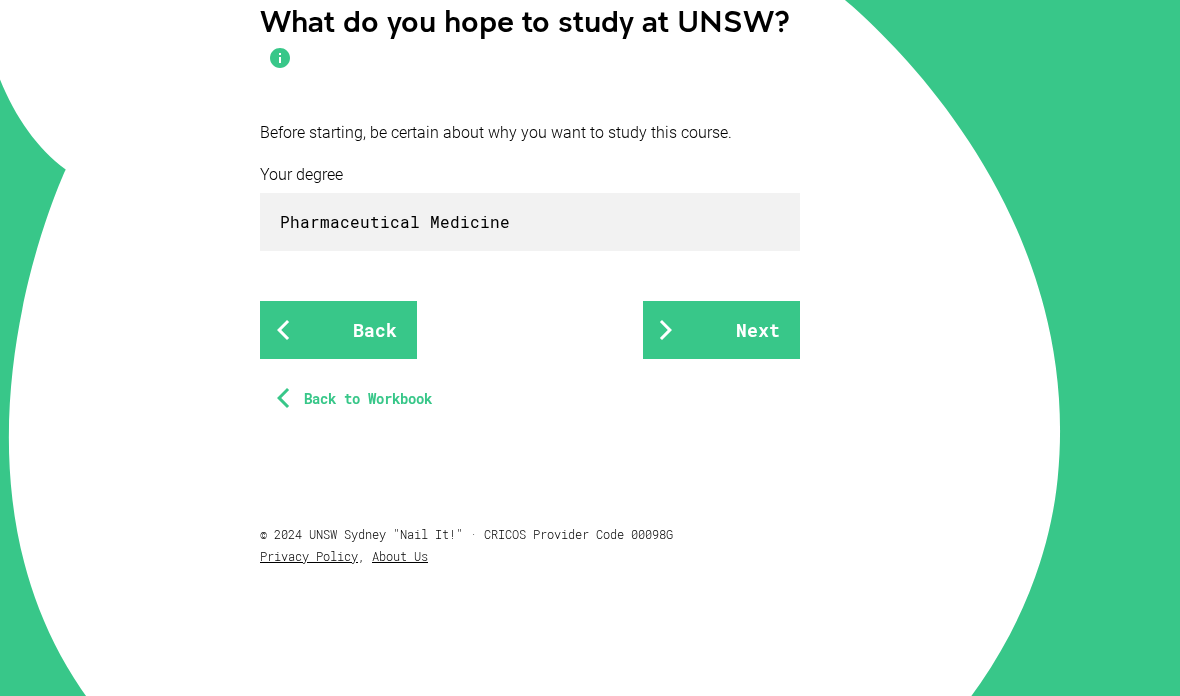 scroll, scrollTop: 257, scrollLeft: 0, axis: vertical 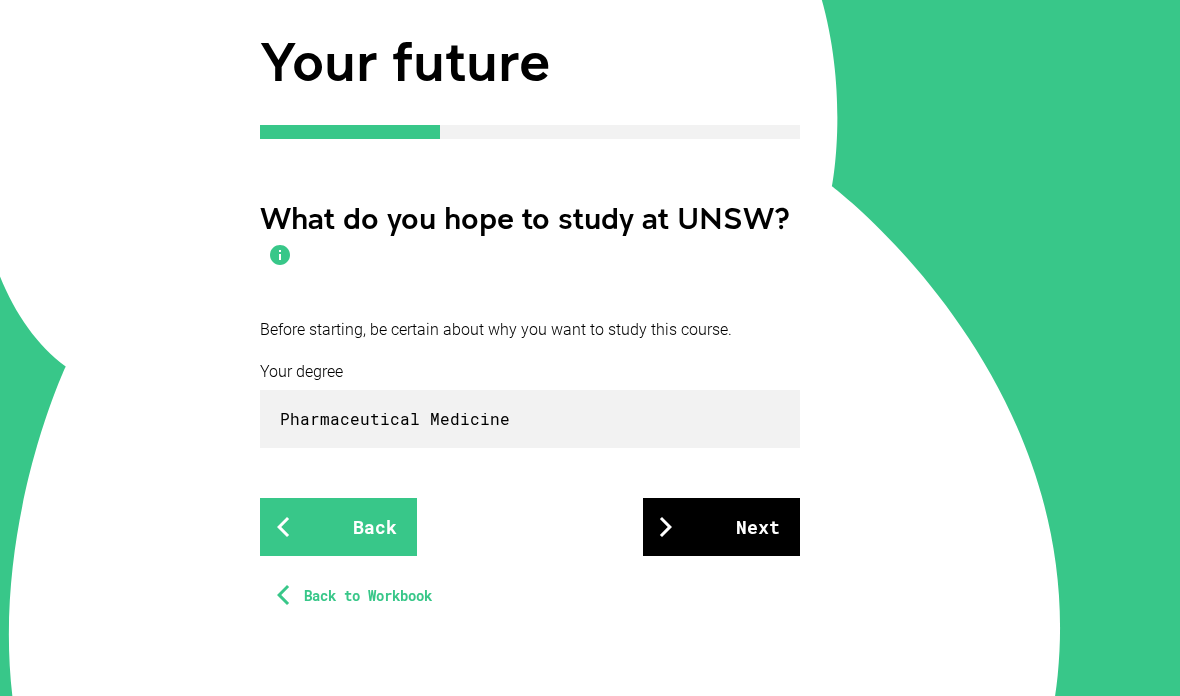 click on "Next" at bounding box center [721, 527] 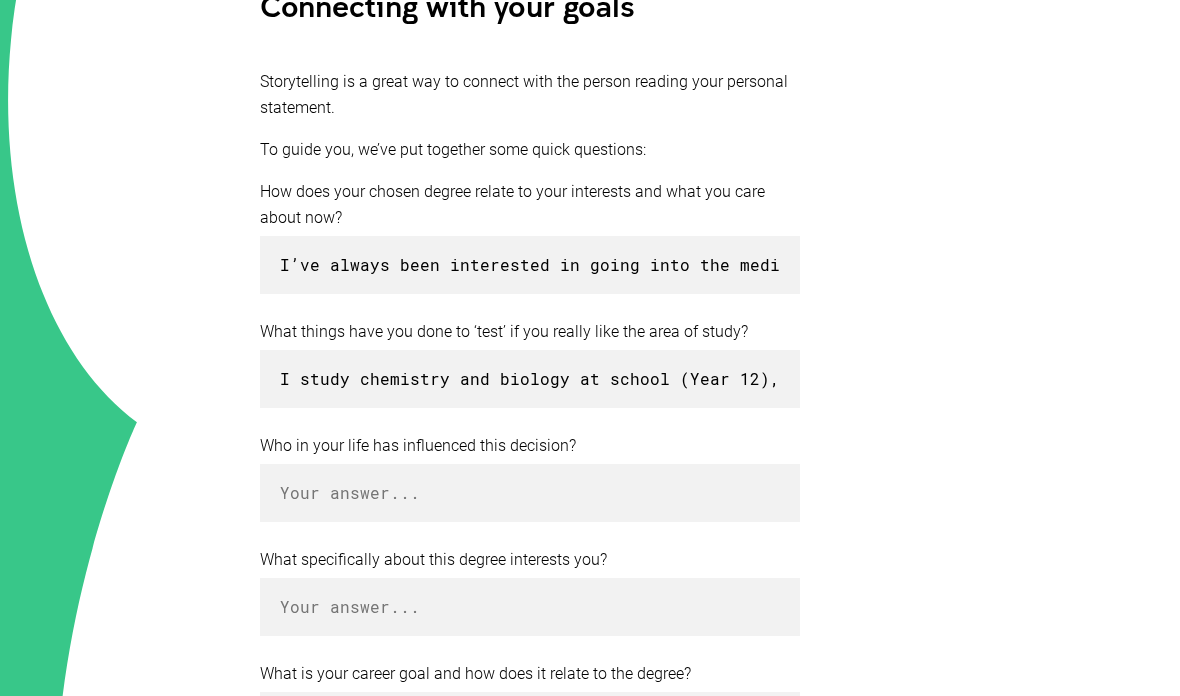 scroll, scrollTop: 469, scrollLeft: 0, axis: vertical 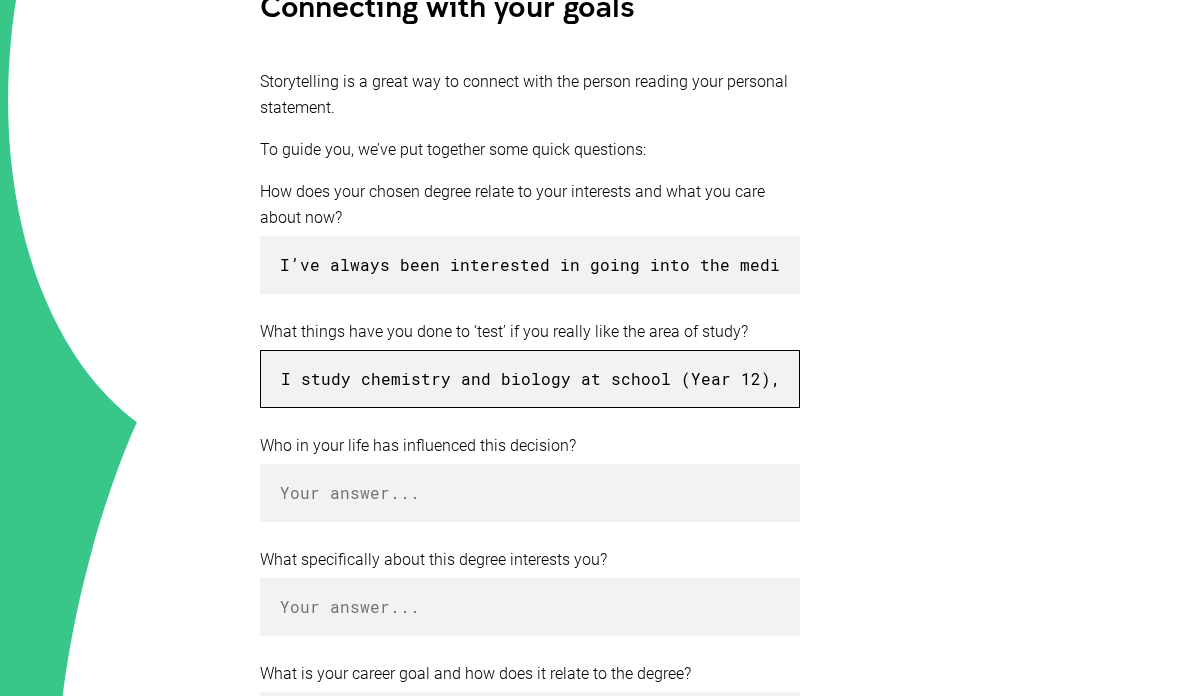 click on "I study chemistry and biology at school (Year 12), and throughout my learning I have uncovered my deep interest in both how chemicals can effect our bodies on a micro and macro level," at bounding box center [530, 379] 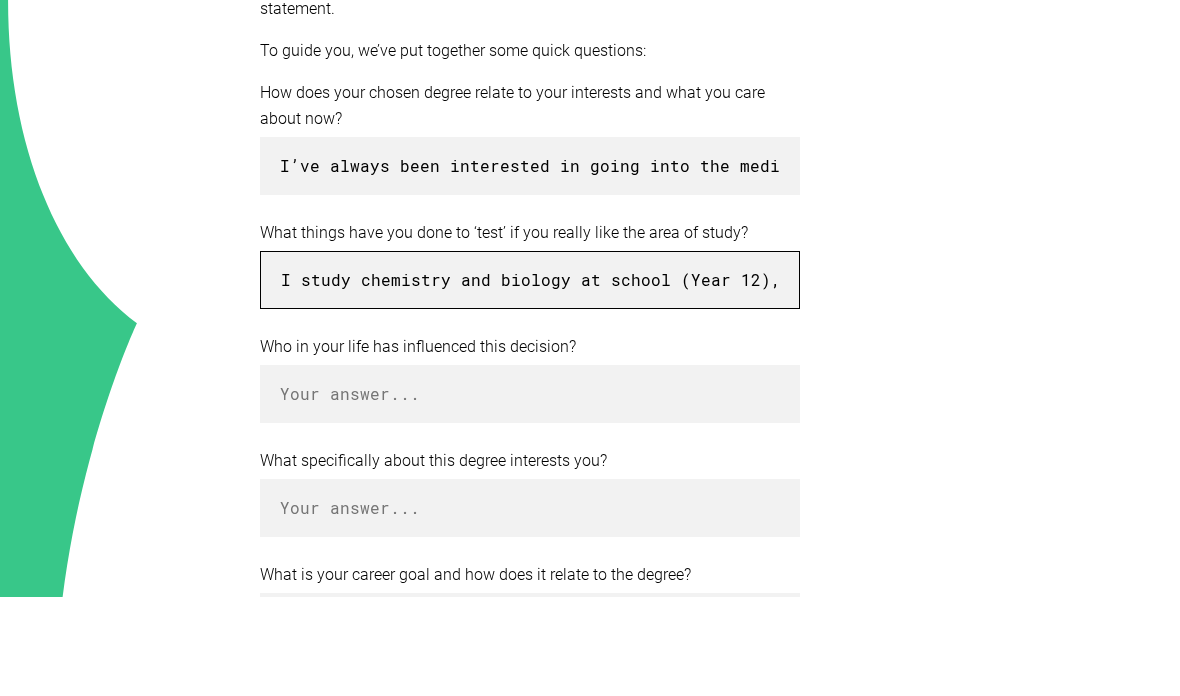 scroll, scrollTop: 500, scrollLeft: 0, axis: vertical 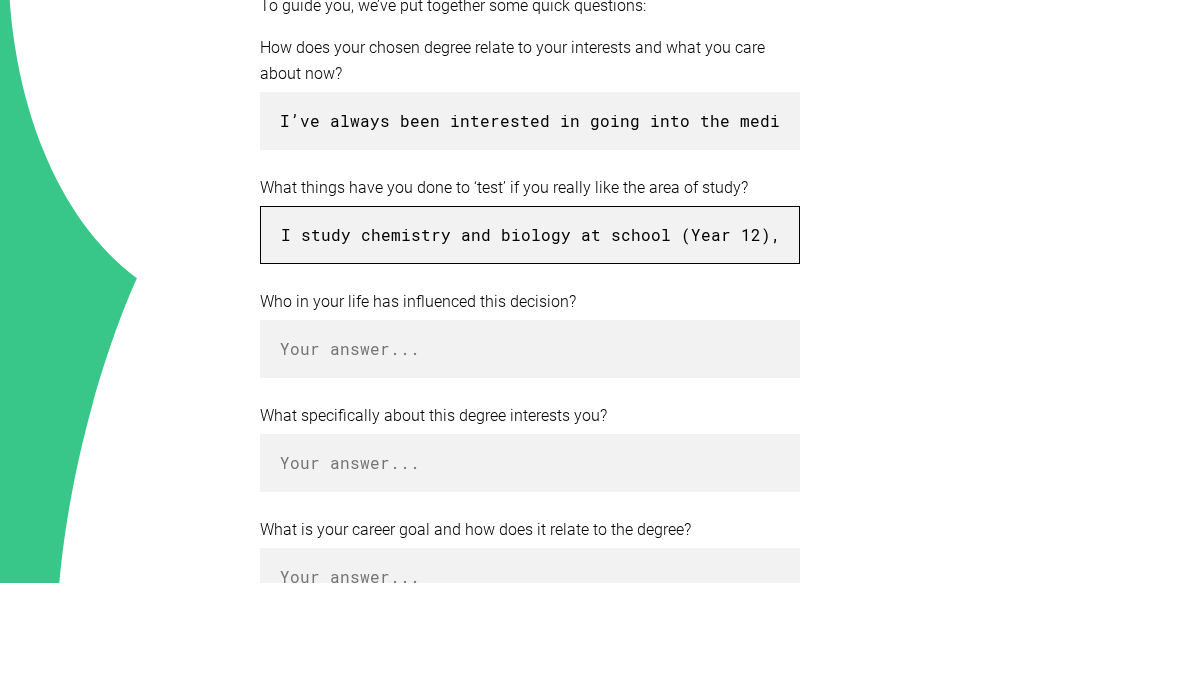 type on "I study chemistry and biology at school (Year 12), and throughout my learning I have uncovered my deep interest in both how chemicals can effect our bodies on a micro and macro level, and how chemicals can be developed to help people across the world." 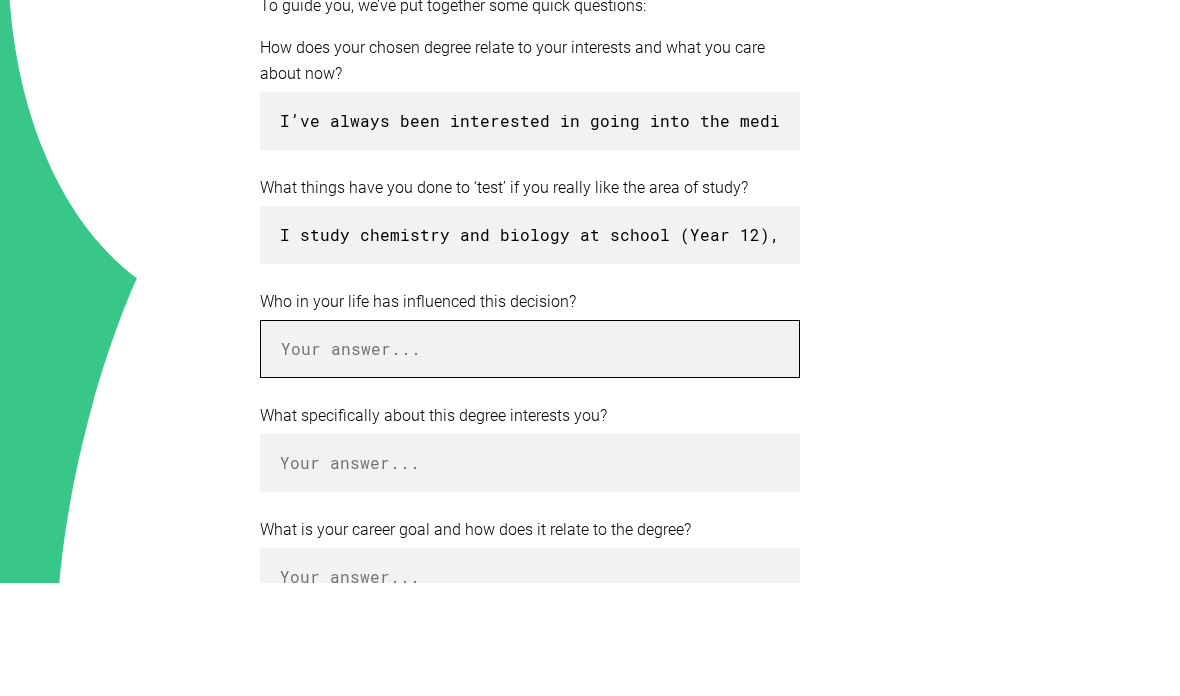 click at bounding box center (530, 462) 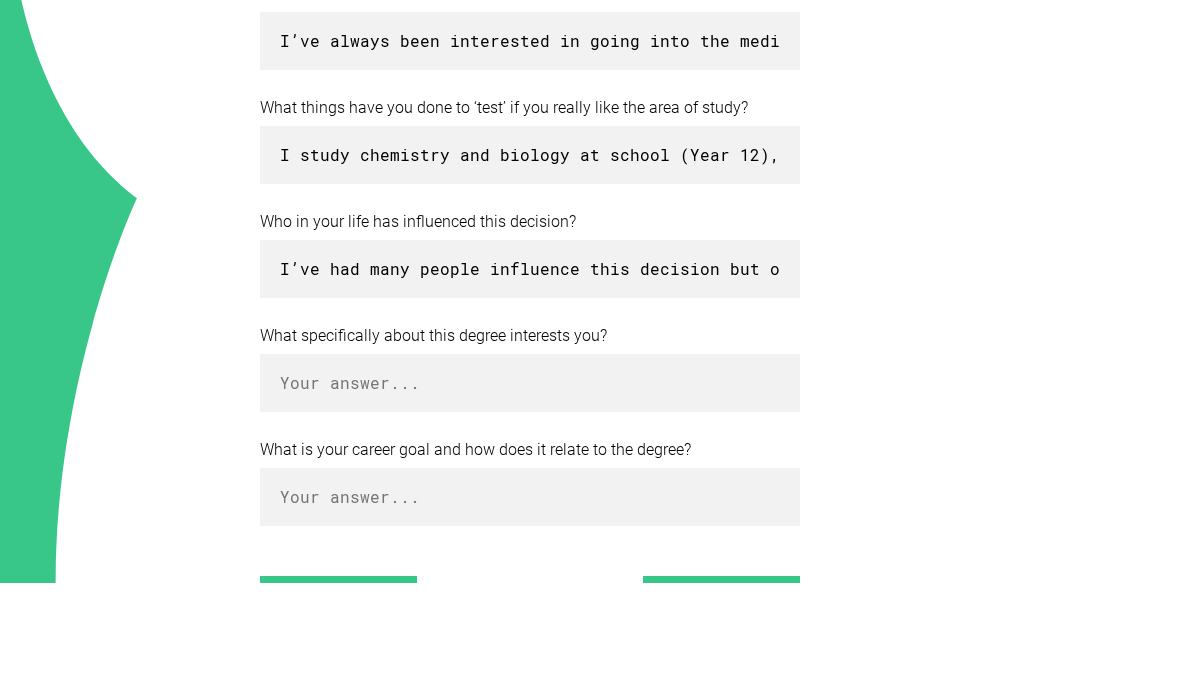 scroll, scrollTop: 694, scrollLeft: 0, axis: vertical 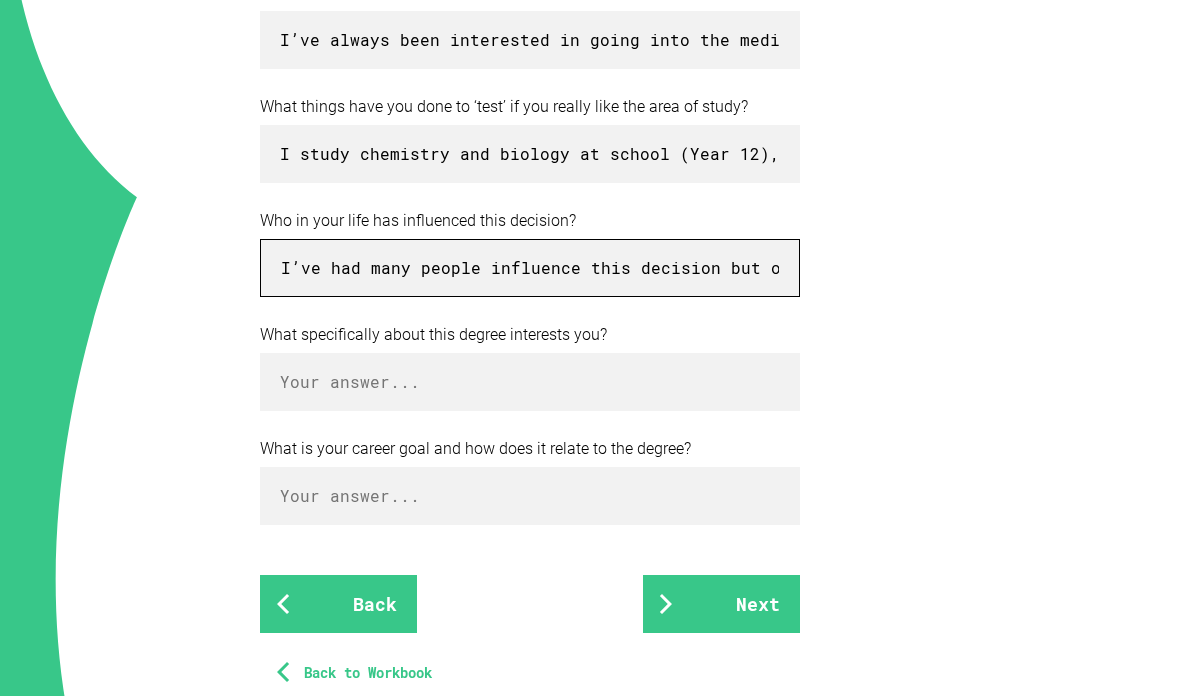 click on "I’ve had many people influence this decision but one specific example" at bounding box center (530, 268) 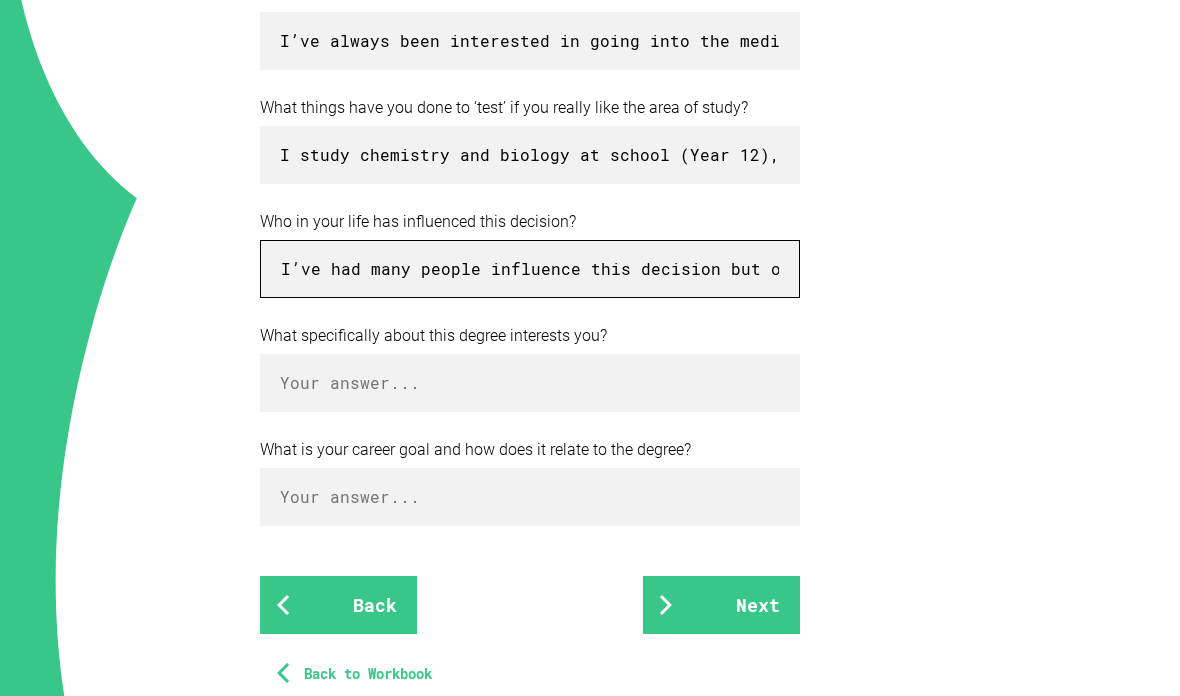scroll, scrollTop: 619, scrollLeft: 0, axis: vertical 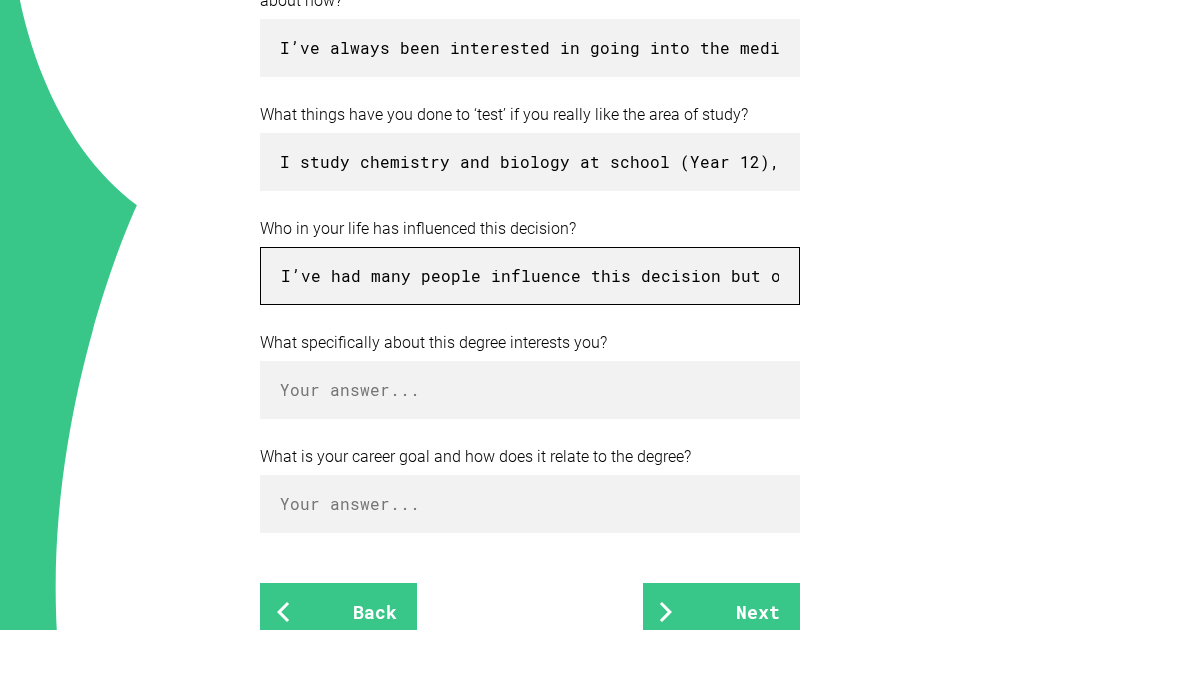 type on "I’ve had many people influence this decision but one specific example is one of my brothers previous friends who suffers from cystic fibrosis. It astonished me at a young age that there was diseases that just couldn’t be cured, if I was able to complete a degree in Pharmaceutical Medicine I would be able to insert myself into clinical trial and work towards developing treatments to the thousands of people who are effected by diseases such as cystic fibrosis." 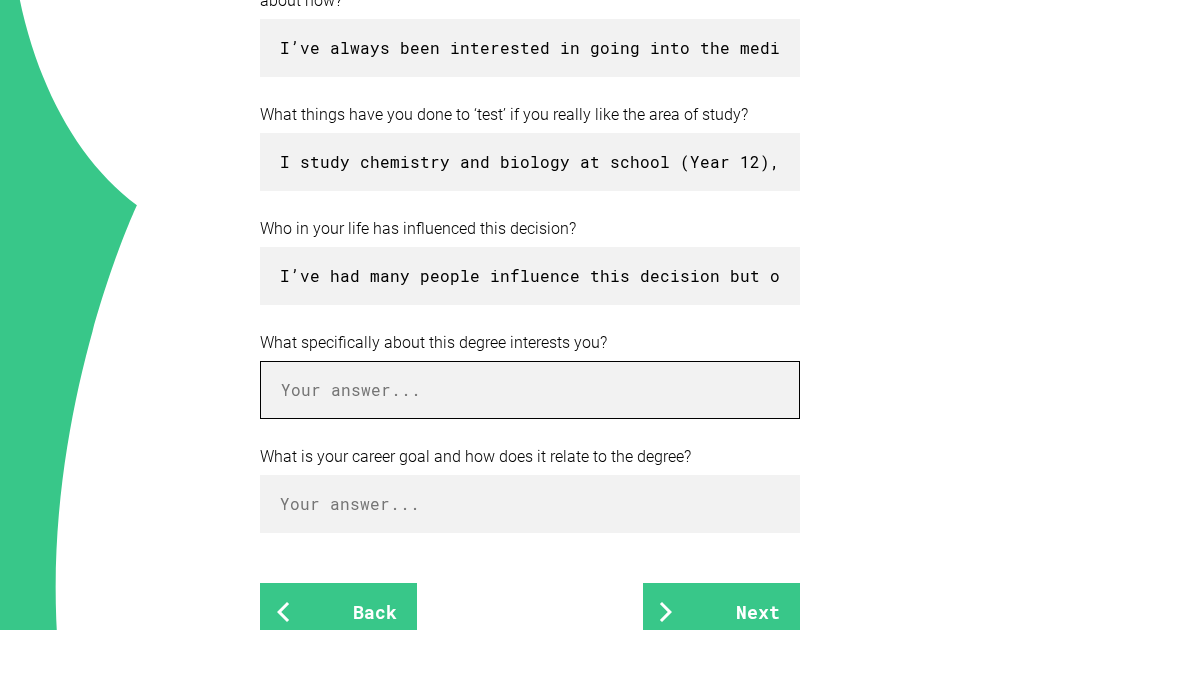 click at bounding box center [530, 457] 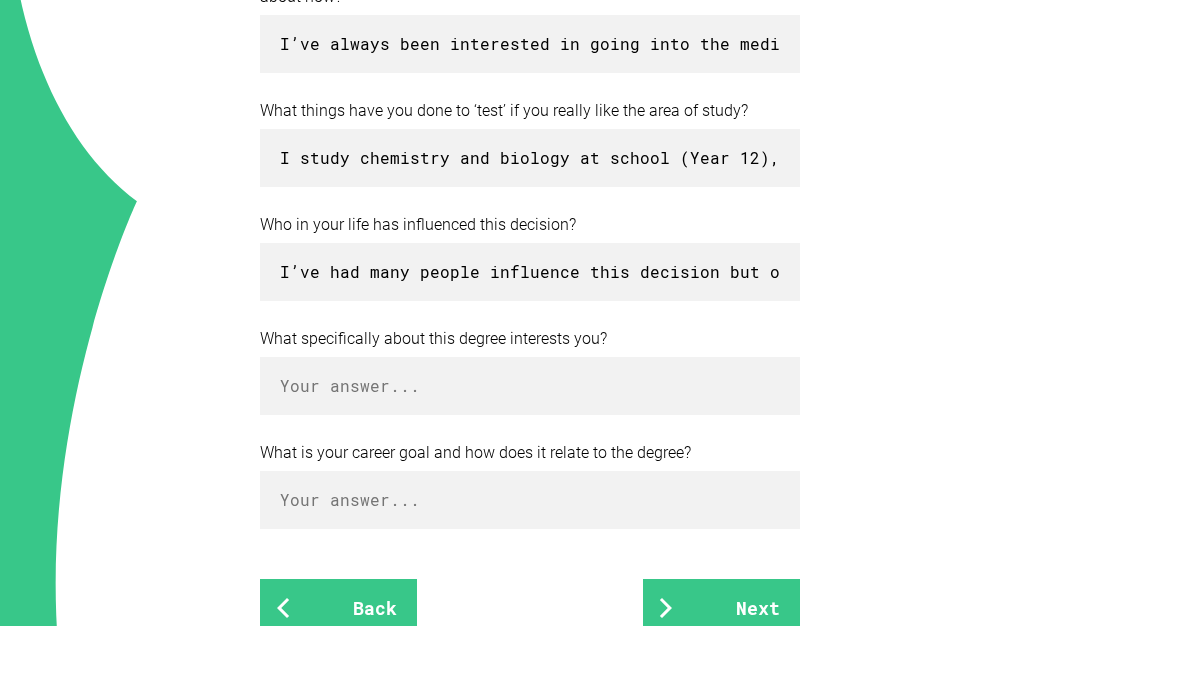 scroll, scrollTop: 690, scrollLeft: 0, axis: vertical 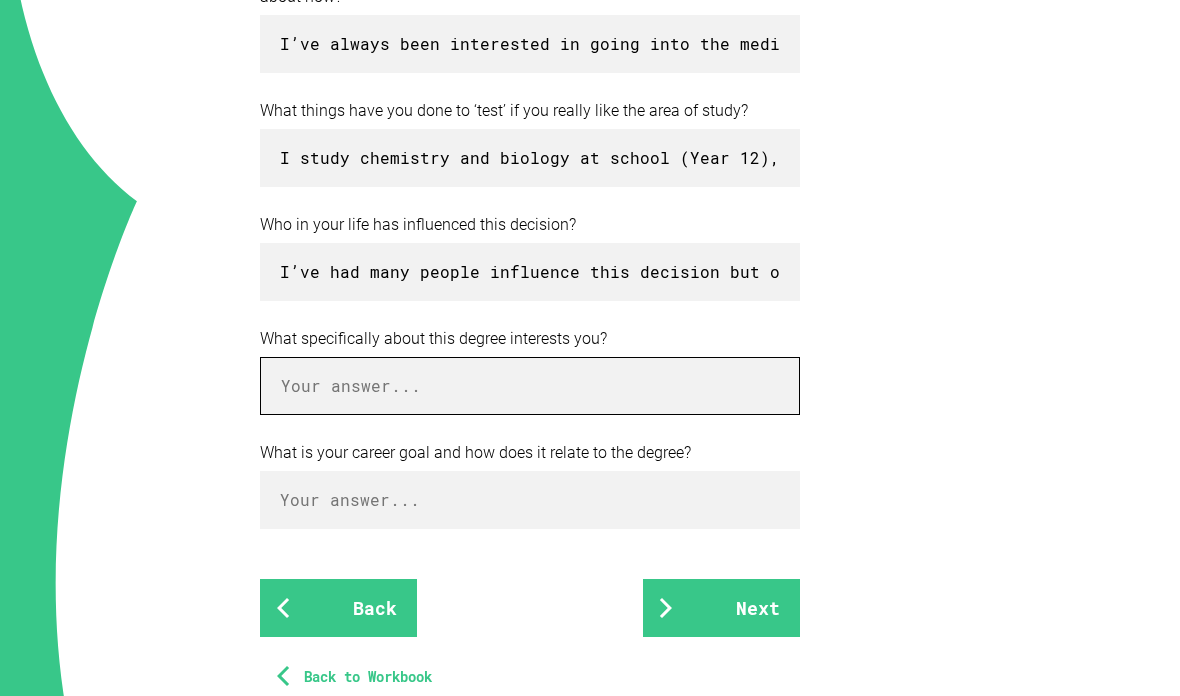 click at bounding box center (530, 386) 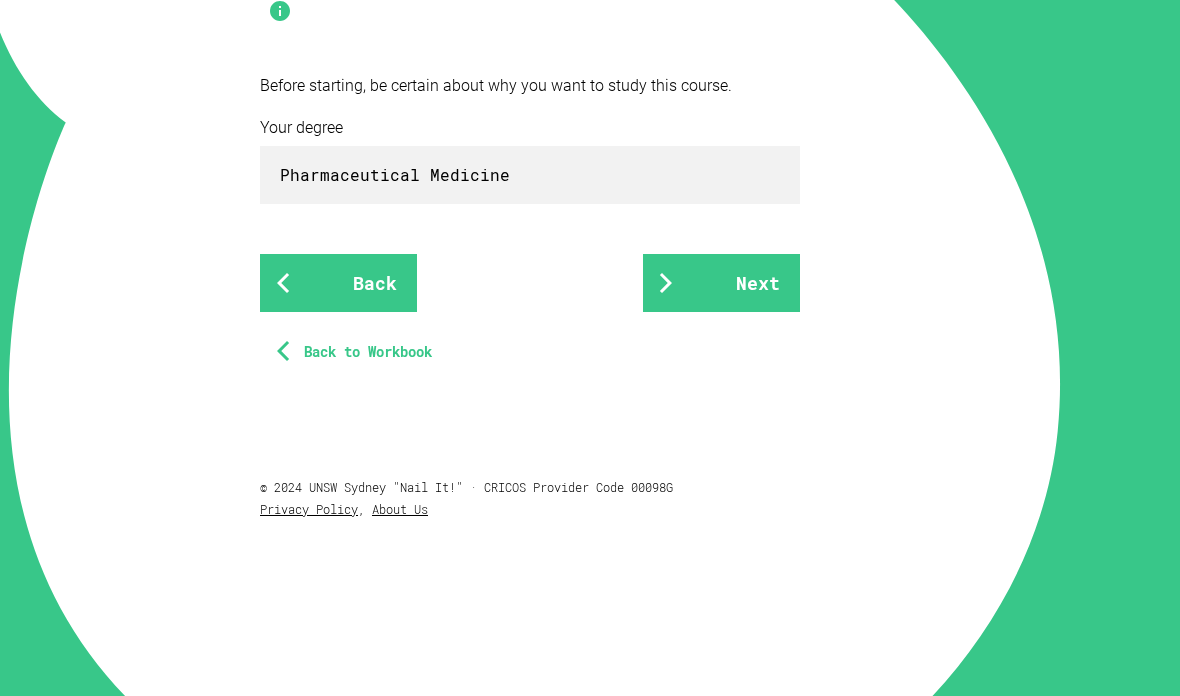 scroll, scrollTop: 257, scrollLeft: 0, axis: vertical 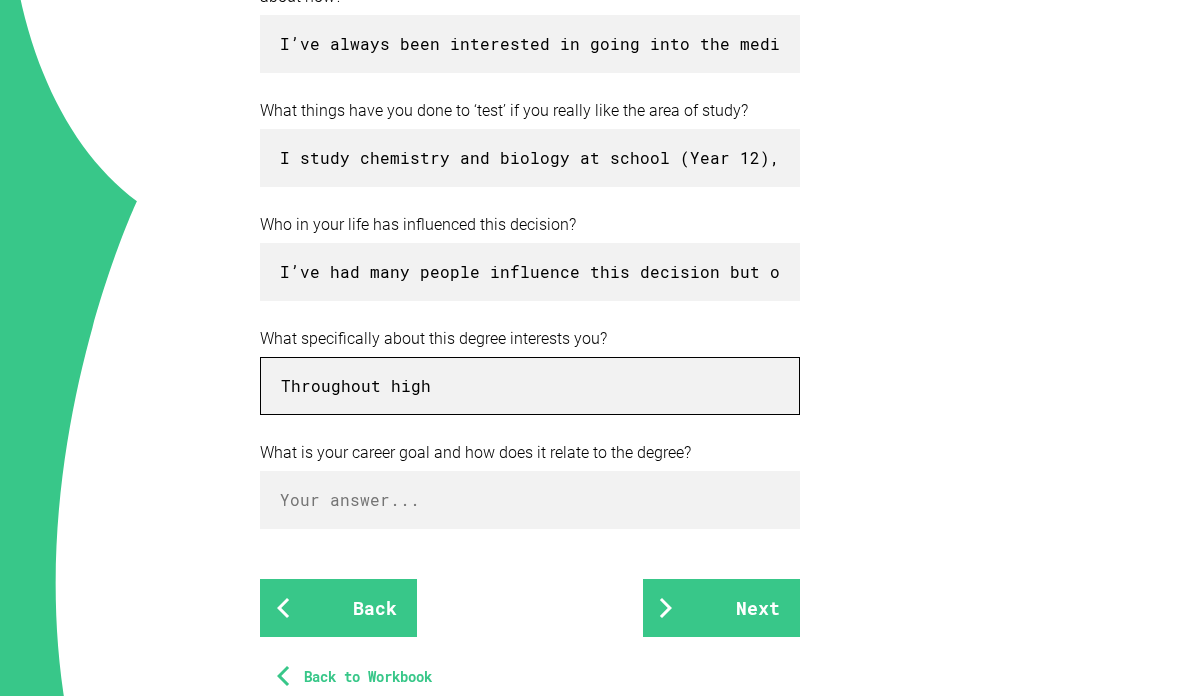 click on "Throughout high" at bounding box center [530, 386] 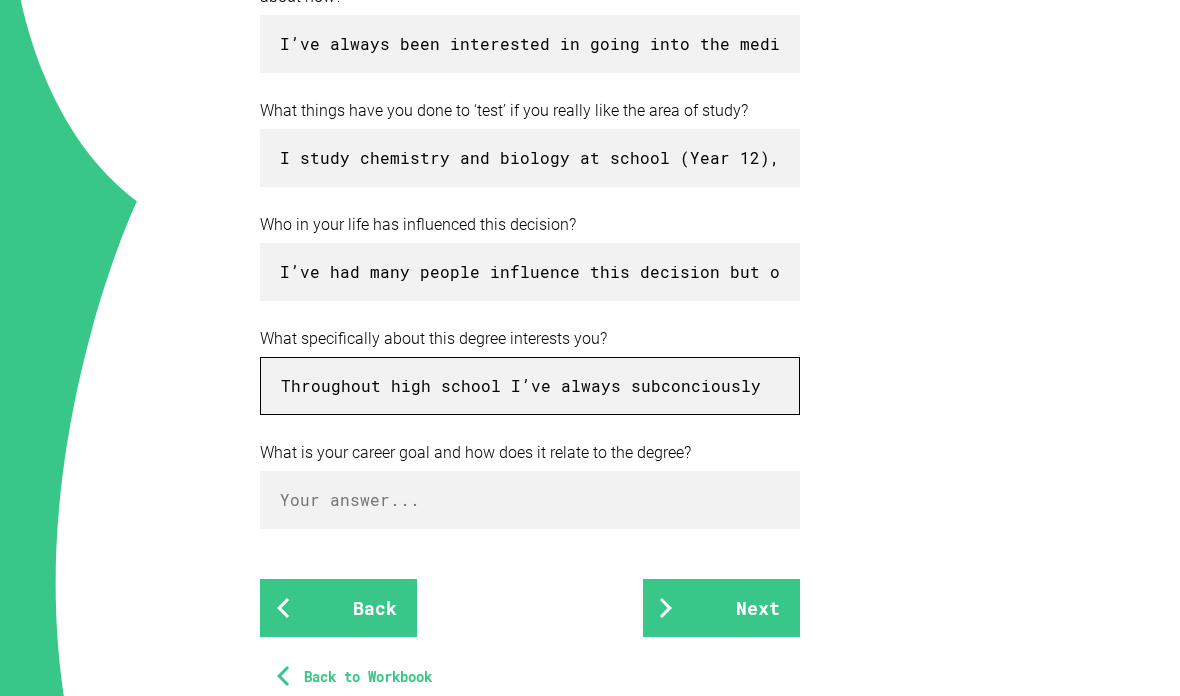 click on "Throughout high school I’ve always subconciously" at bounding box center (530, 386) 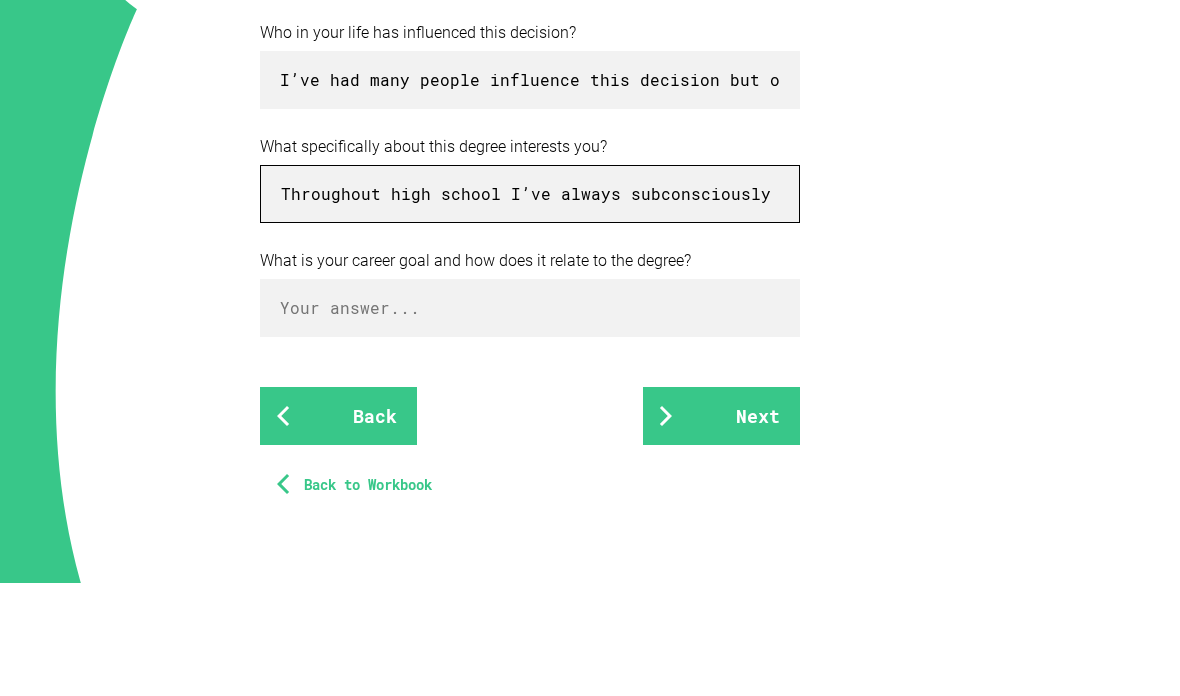 scroll, scrollTop: 1015, scrollLeft: 0, axis: vertical 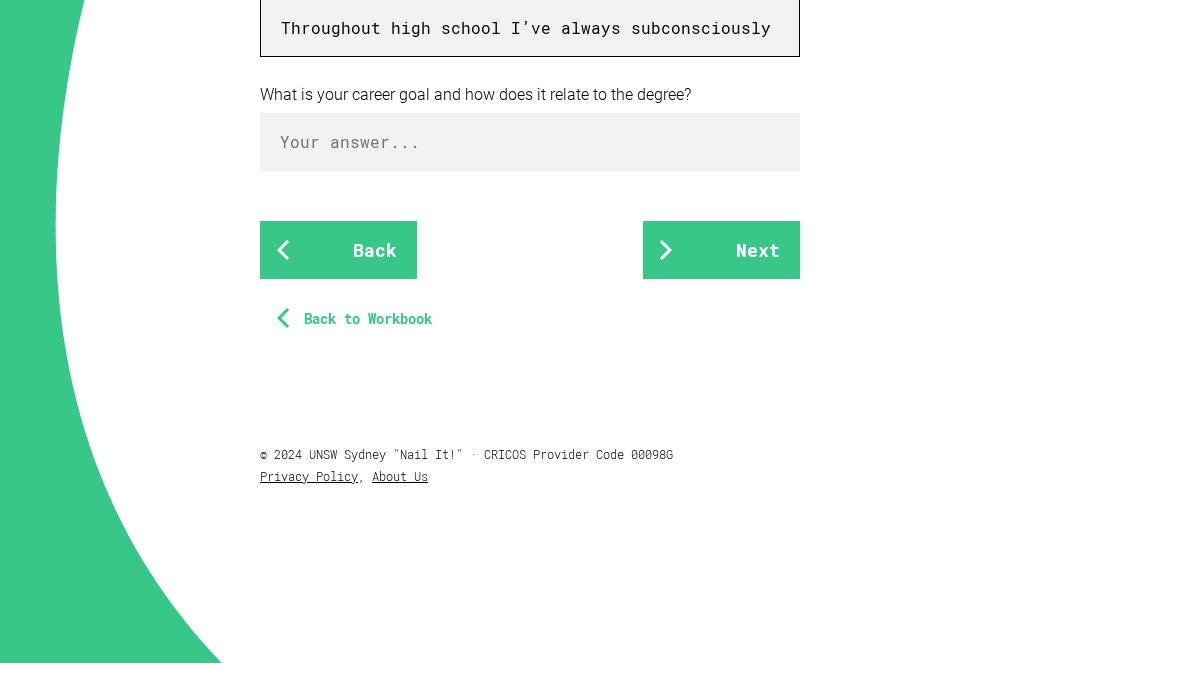 type on "Throughout high school I’ve always subconsciously drawn to science, and later in my current senior years have developed a deep interest for chemistry. Pharmaceutical Medicine would allow me to expand my knowledge in chemistry and biological applications and then able me to harness my knowledge into helping people all over the world." 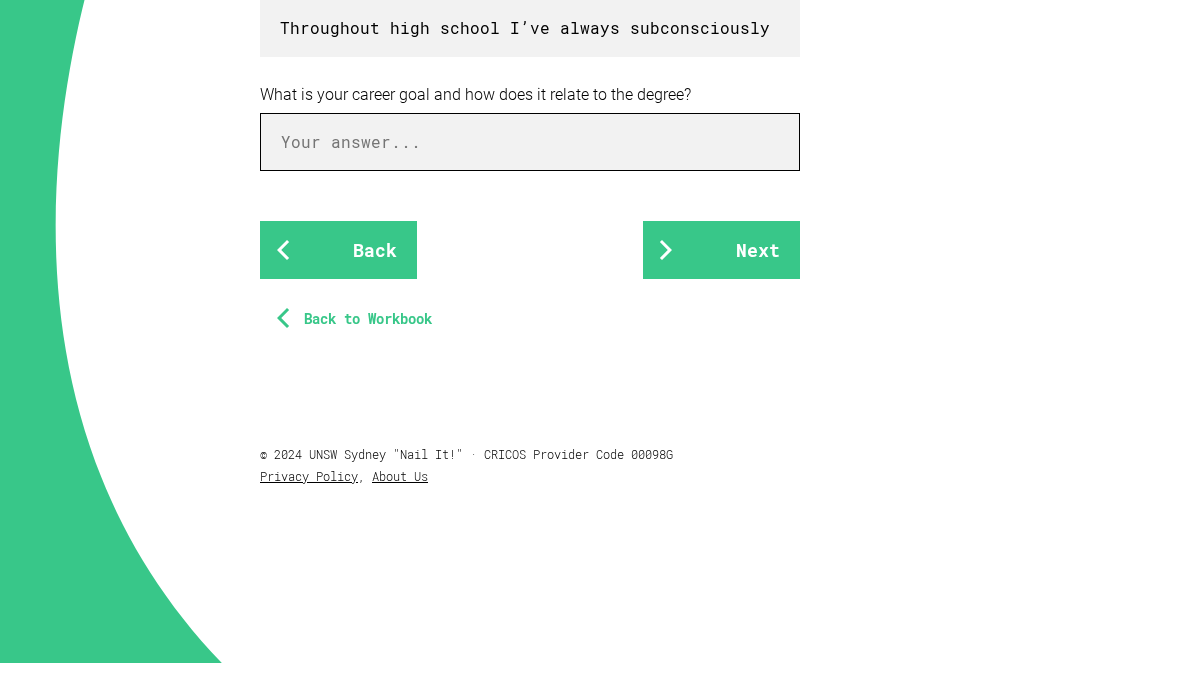 click at bounding box center [530, 175] 